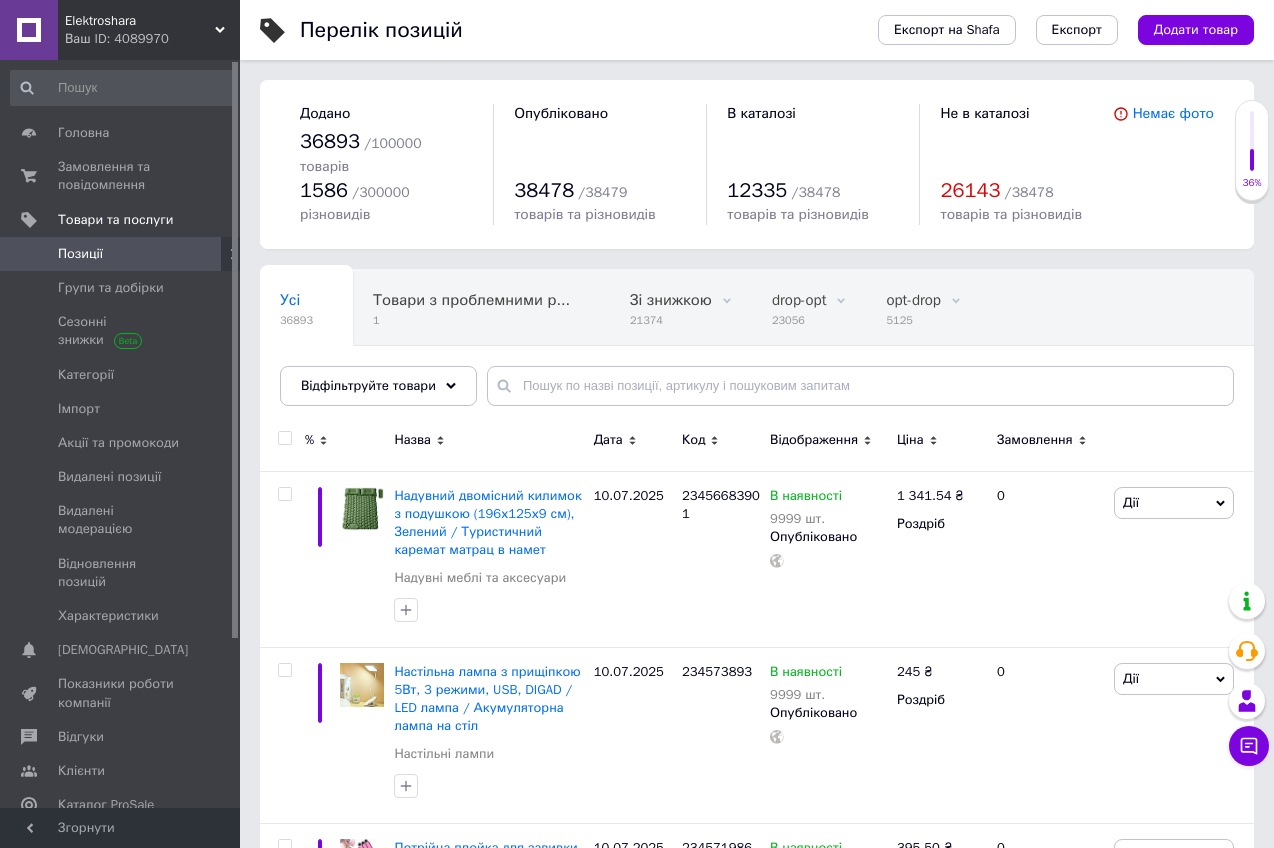 scroll, scrollTop: 96, scrollLeft: 0, axis: vertical 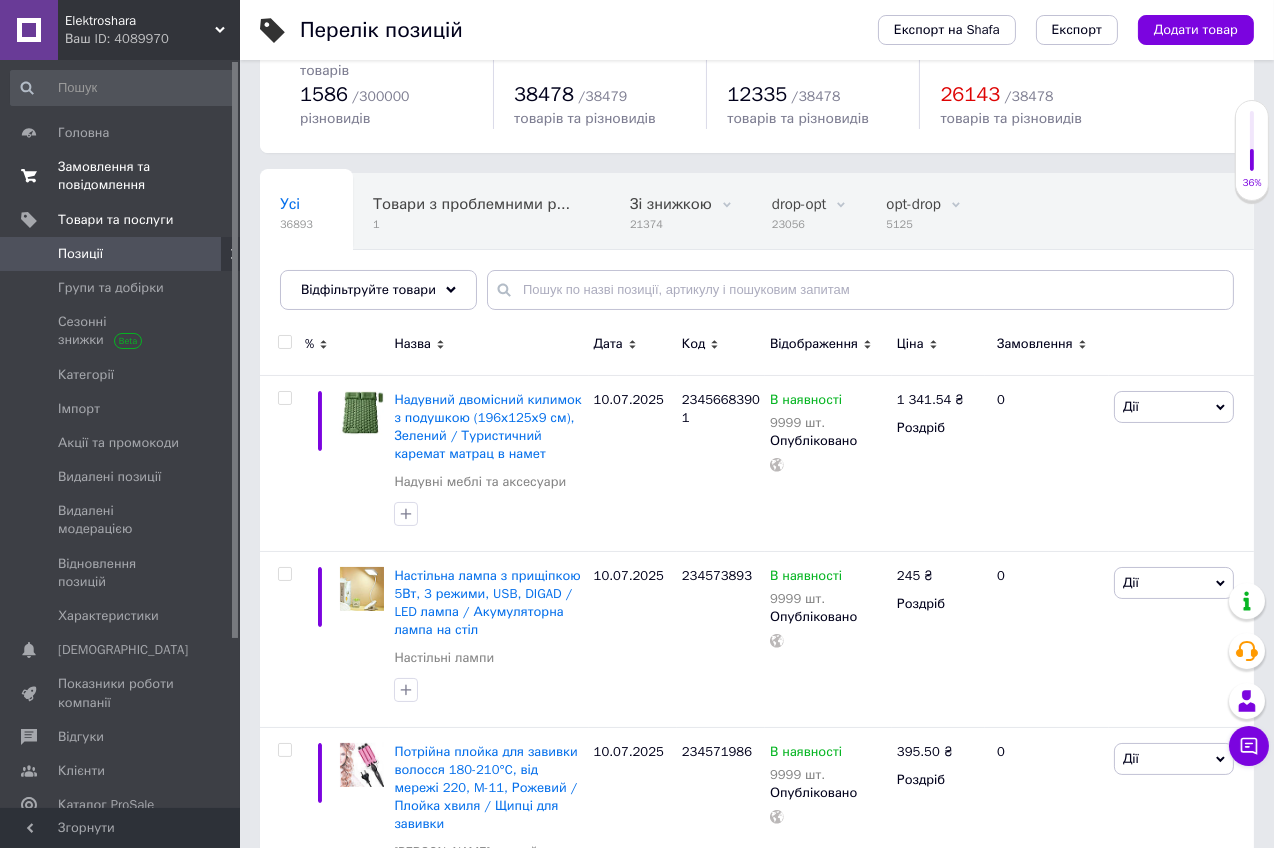 click on "Замовлення та повідомлення" at bounding box center (121, 176) 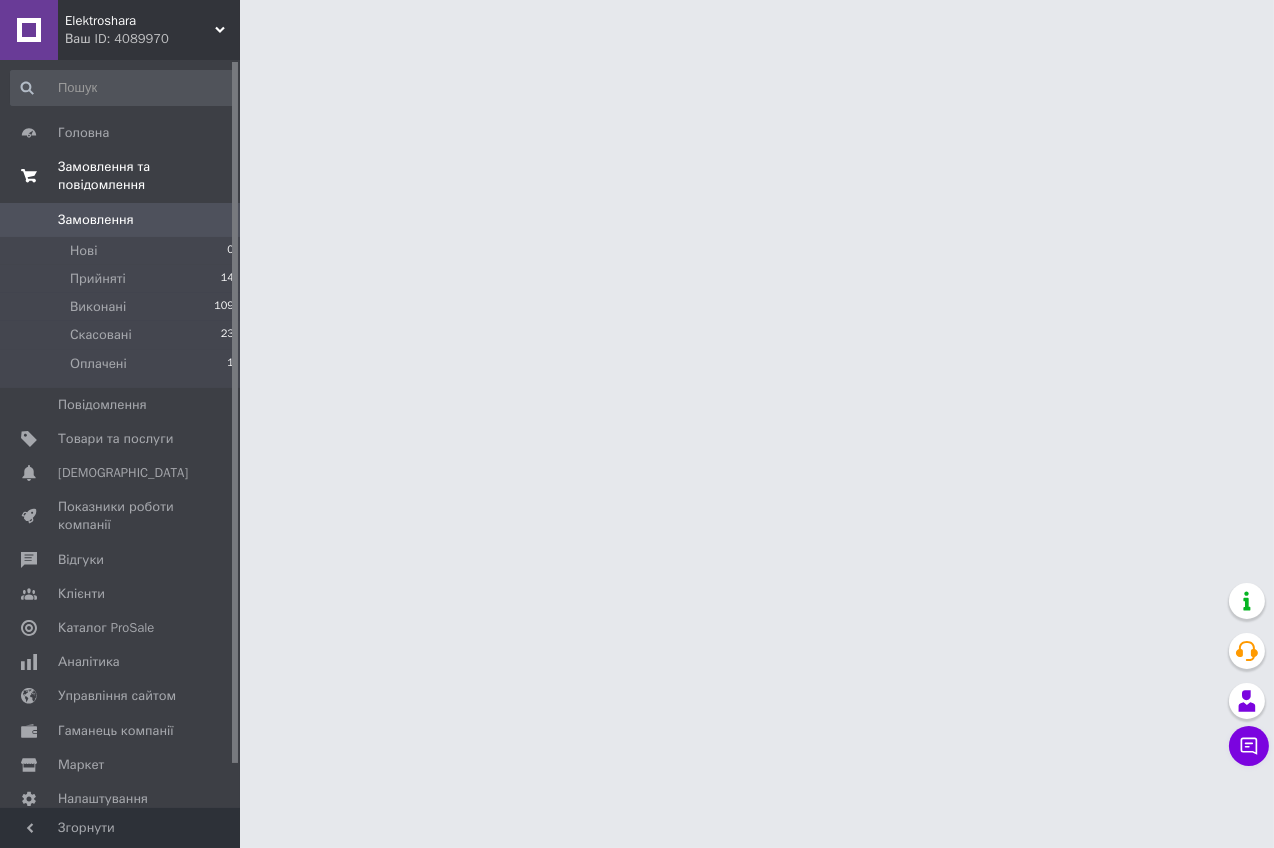 scroll, scrollTop: 0, scrollLeft: 0, axis: both 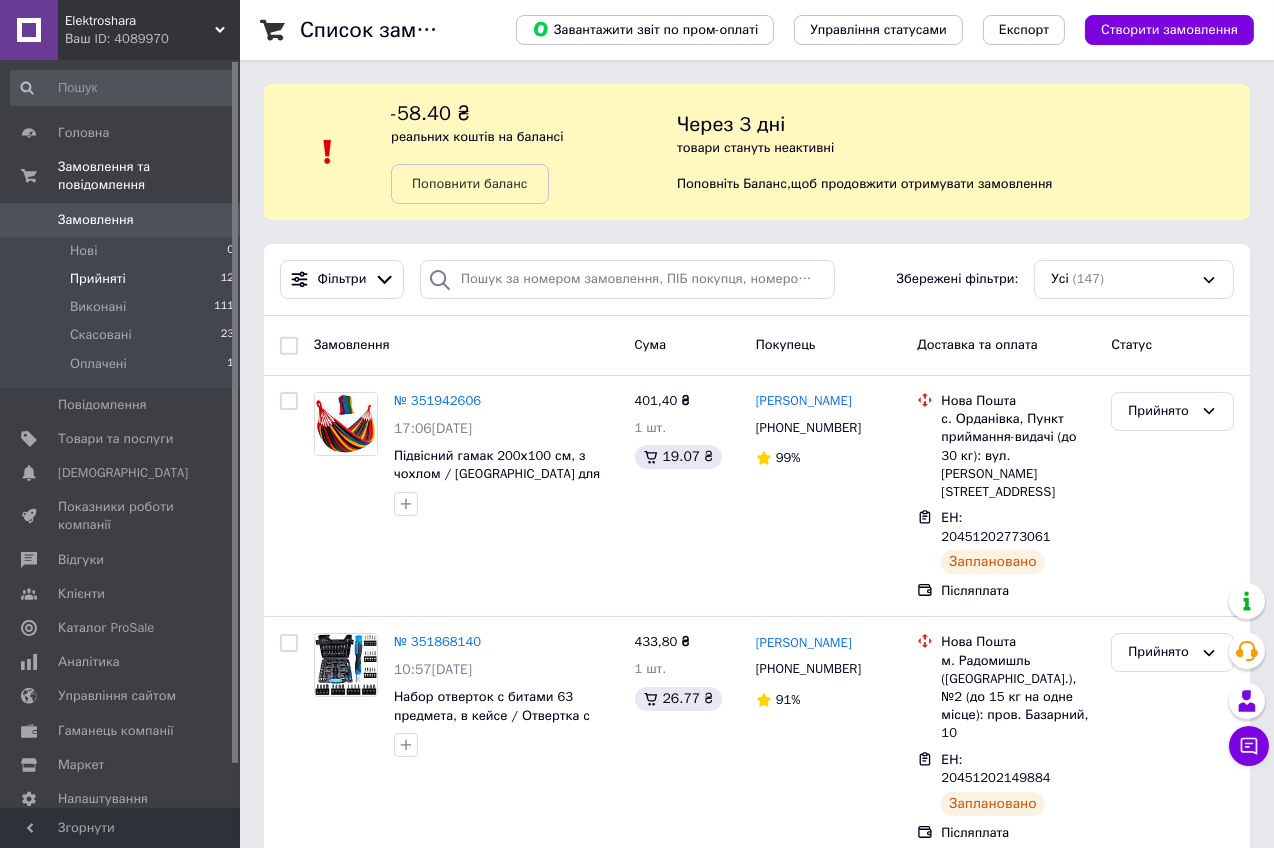 click on "Прийняті" at bounding box center (98, 279) 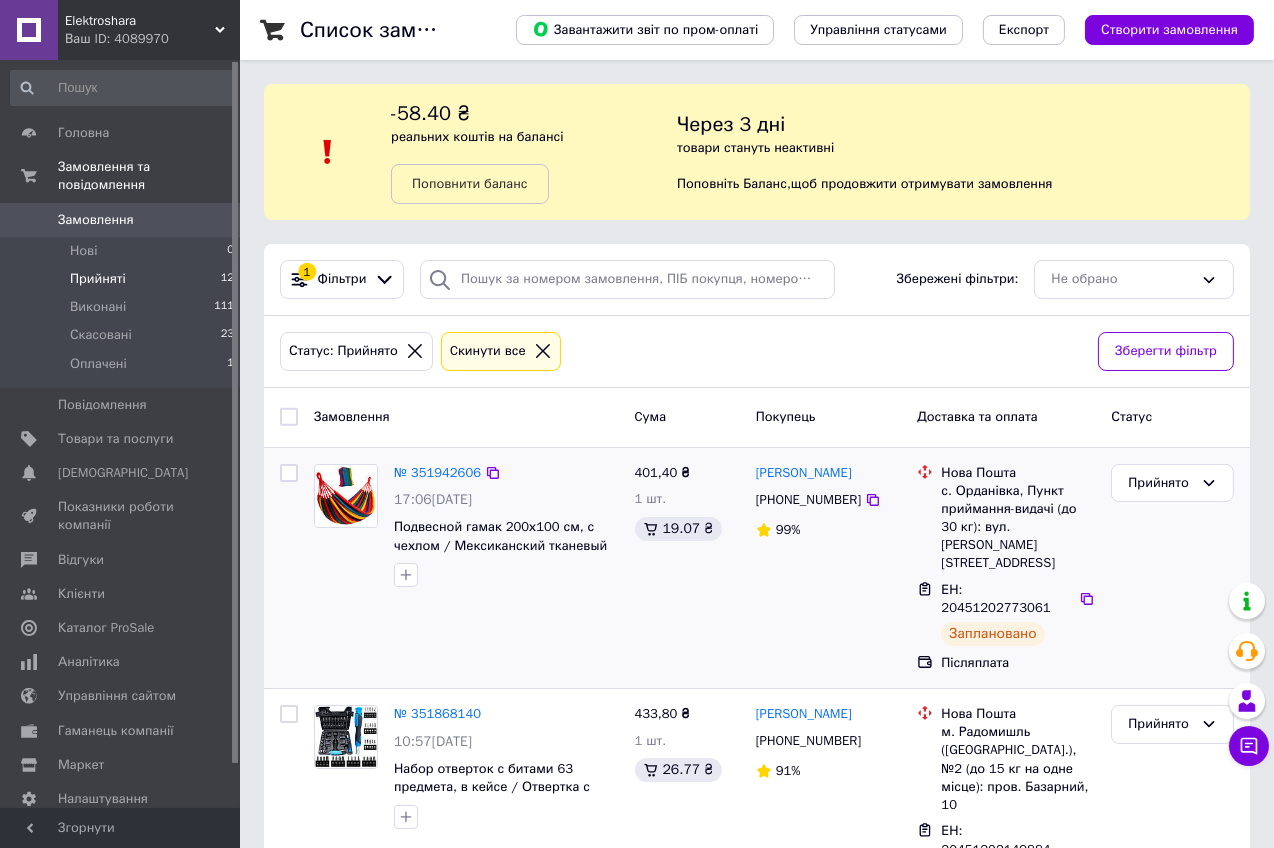 click on "Прийнято" at bounding box center (1172, 568) 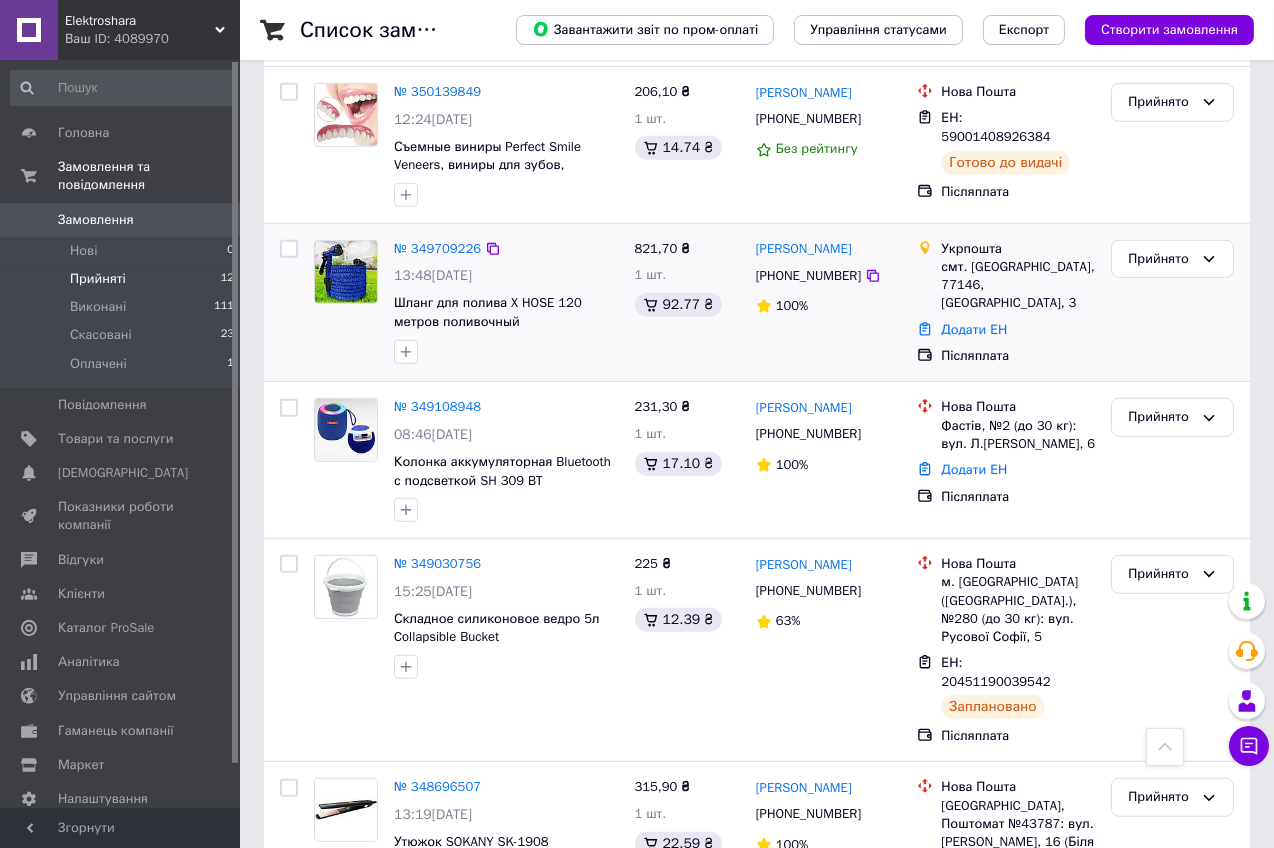 scroll, scrollTop: 1840, scrollLeft: 0, axis: vertical 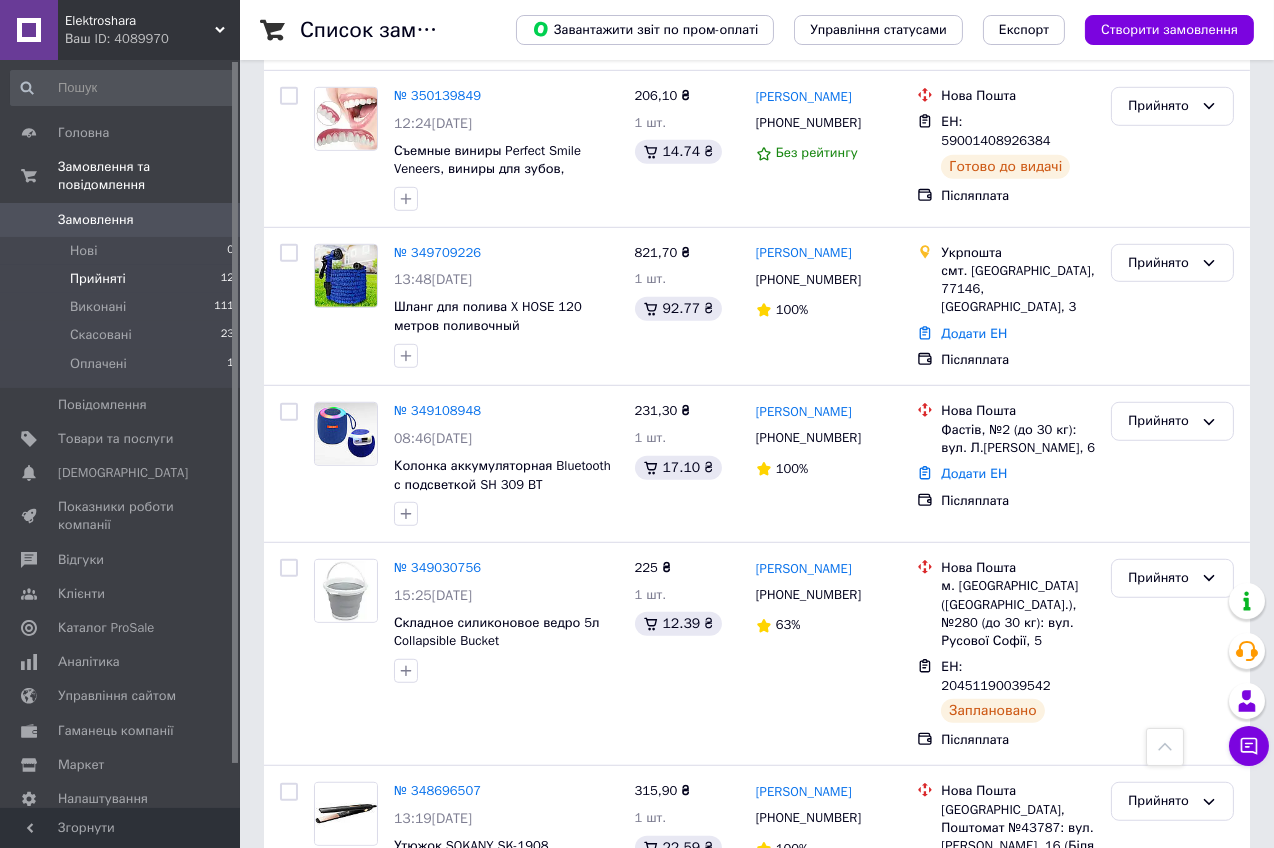 click on "Замовлення" at bounding box center (121, 220) 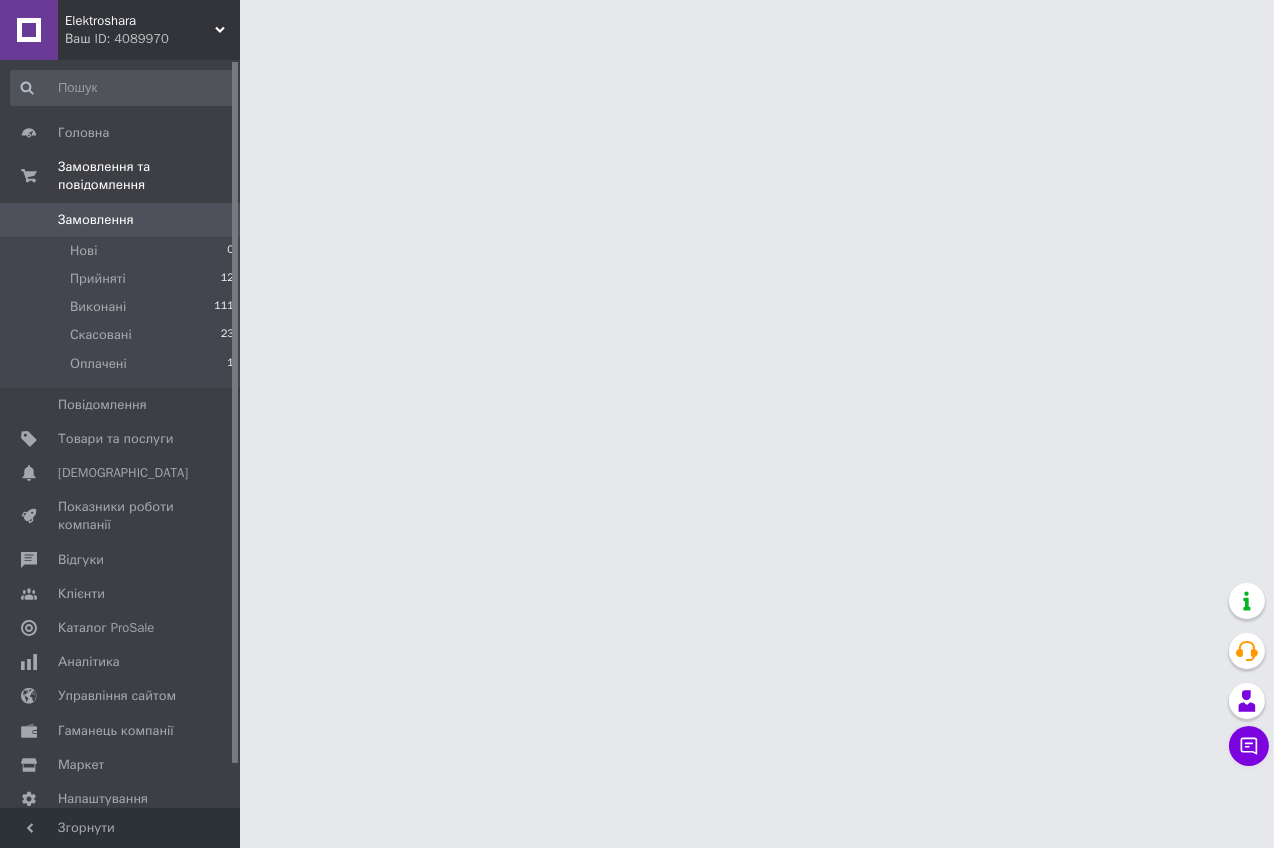 scroll, scrollTop: 0, scrollLeft: 0, axis: both 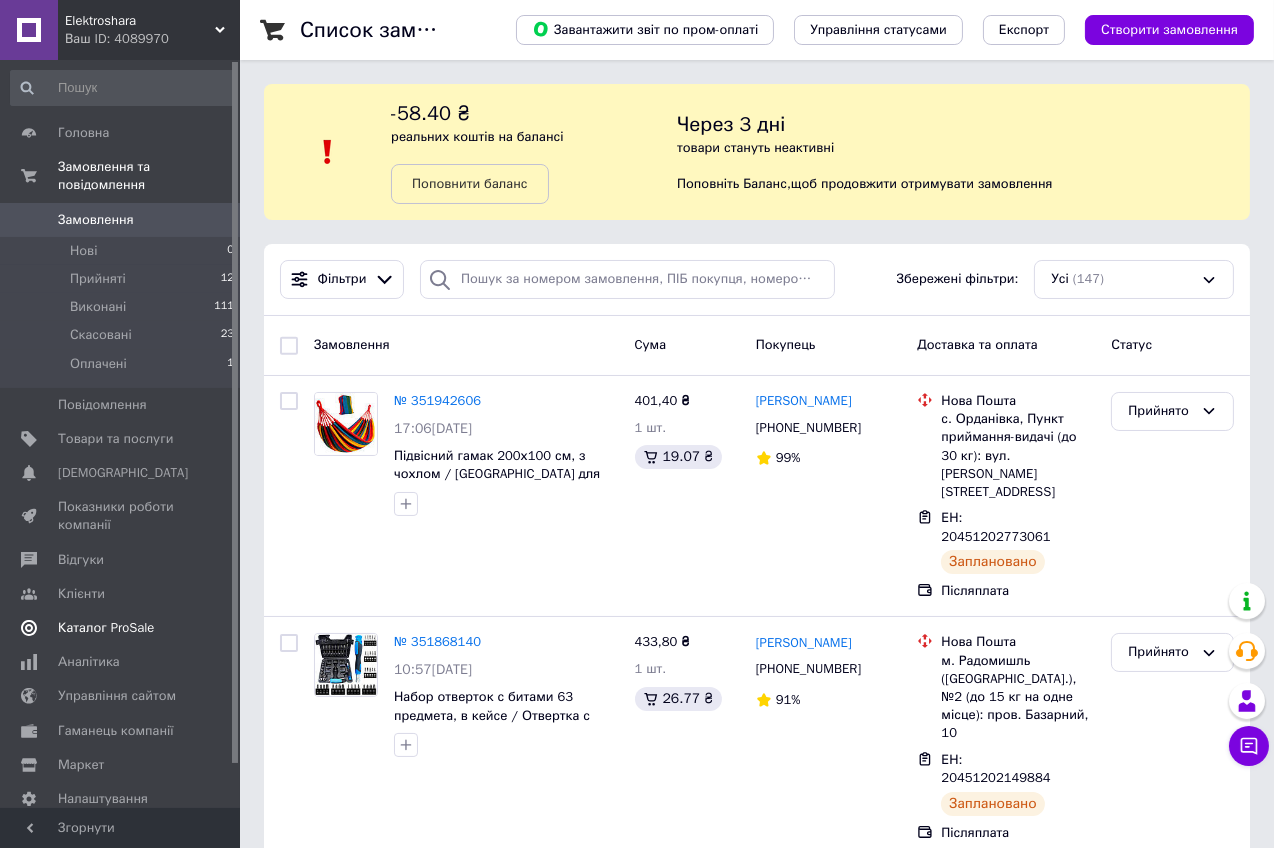 click on "Каталог ProSale" at bounding box center [106, 628] 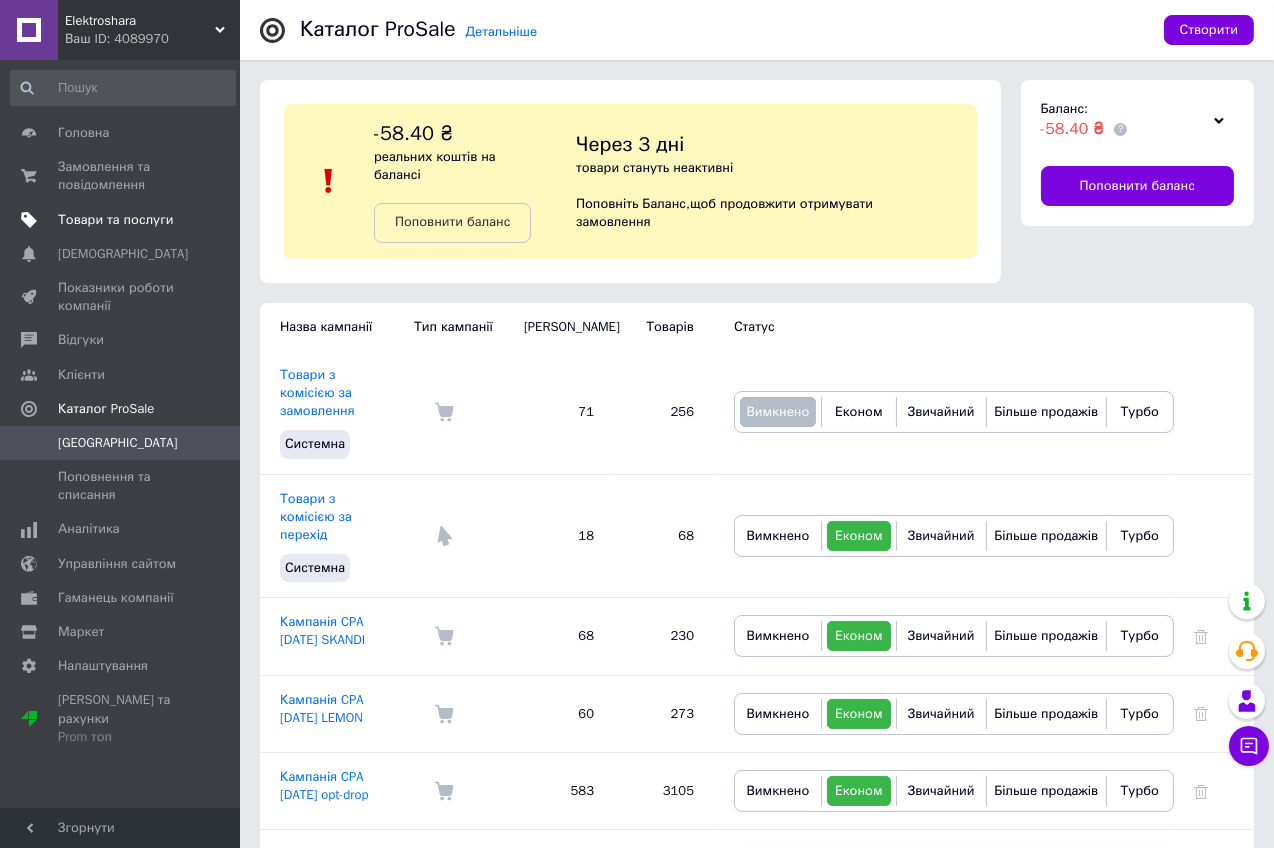 click on "Товари та послуги" at bounding box center [115, 220] 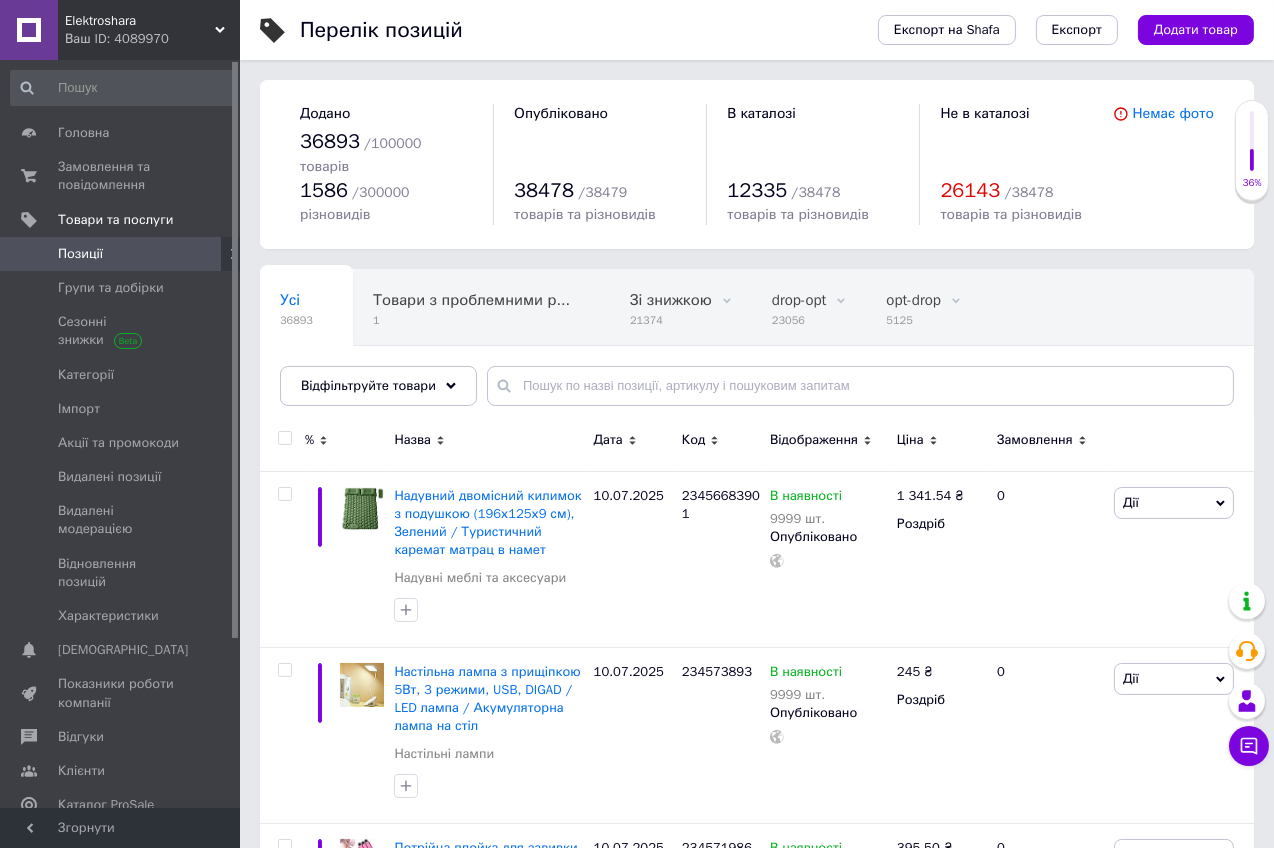 click at bounding box center (284, 438) 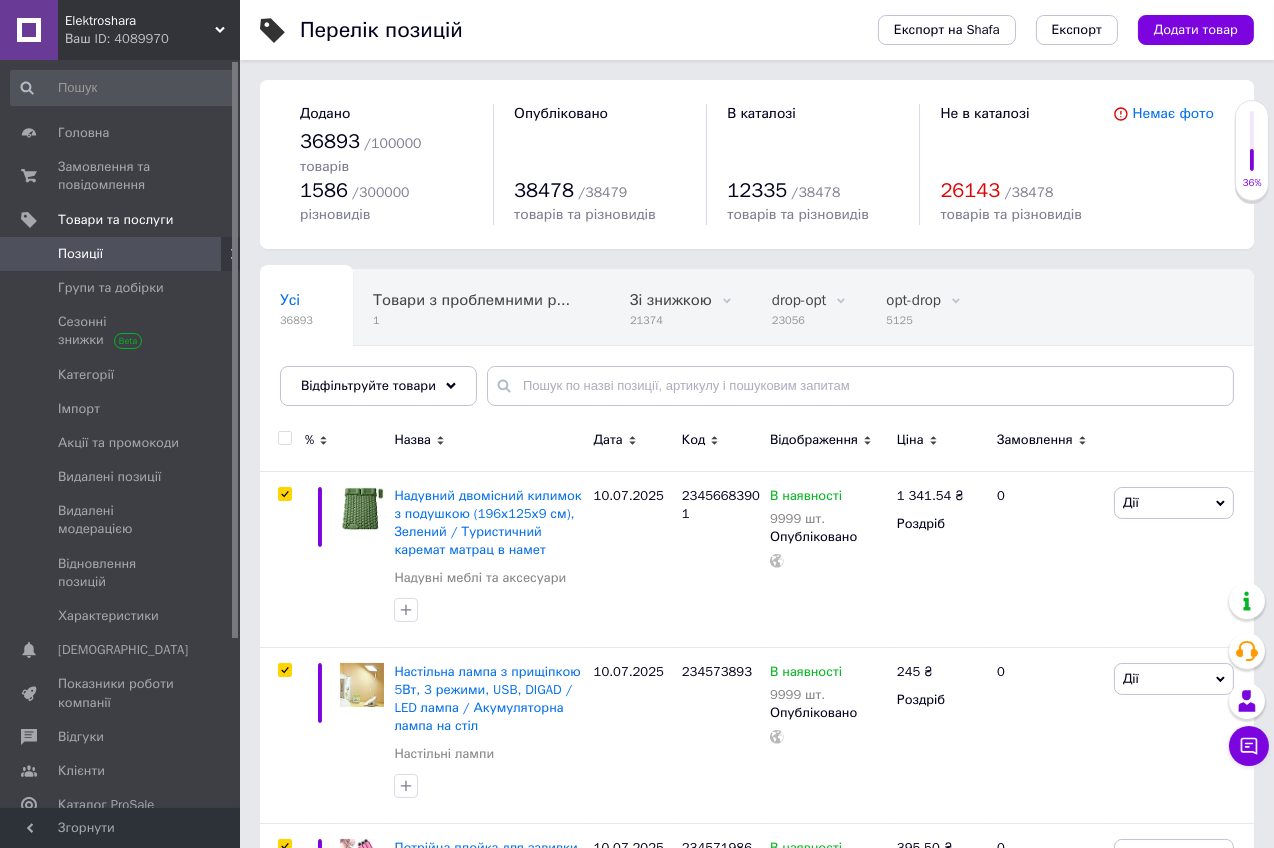 checkbox on "true" 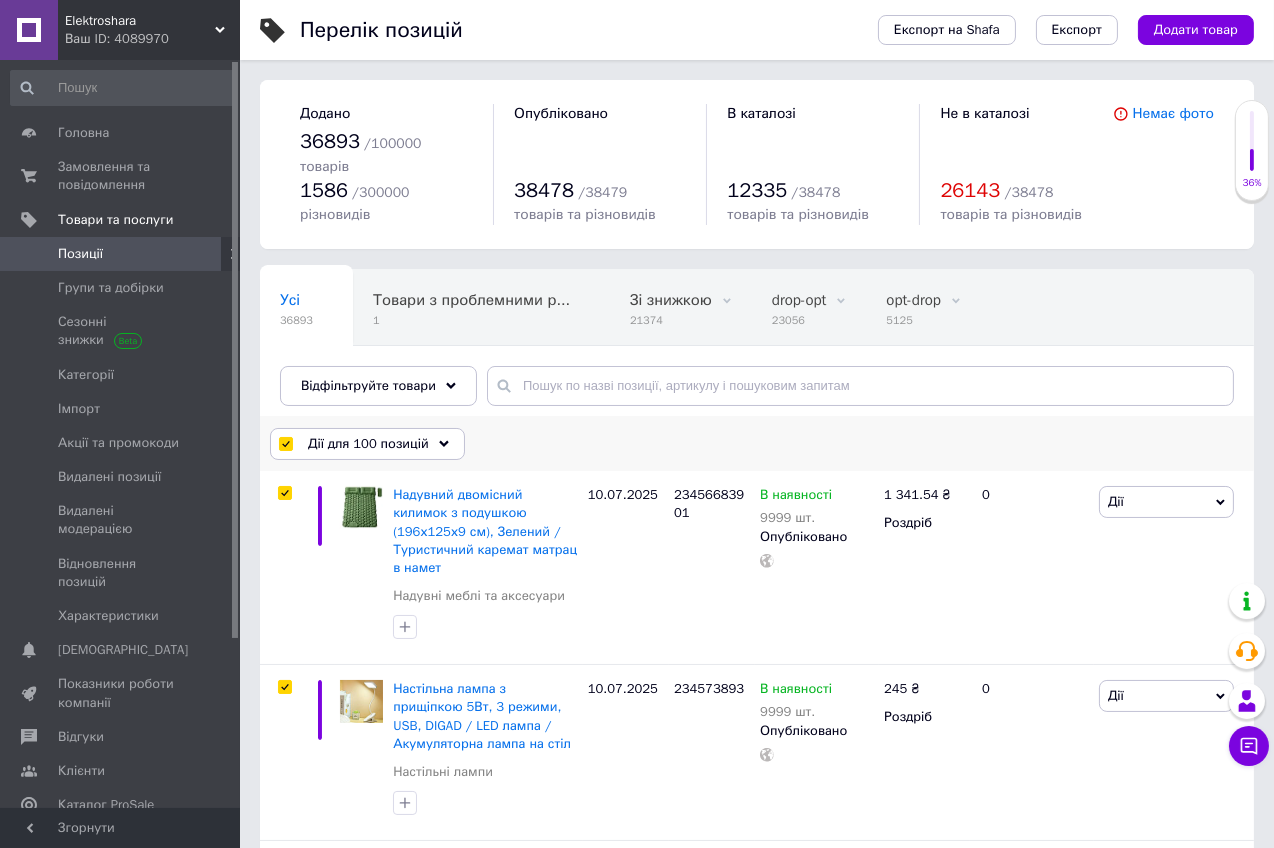 click on "Дії для 100 позицій" at bounding box center (367, 444) 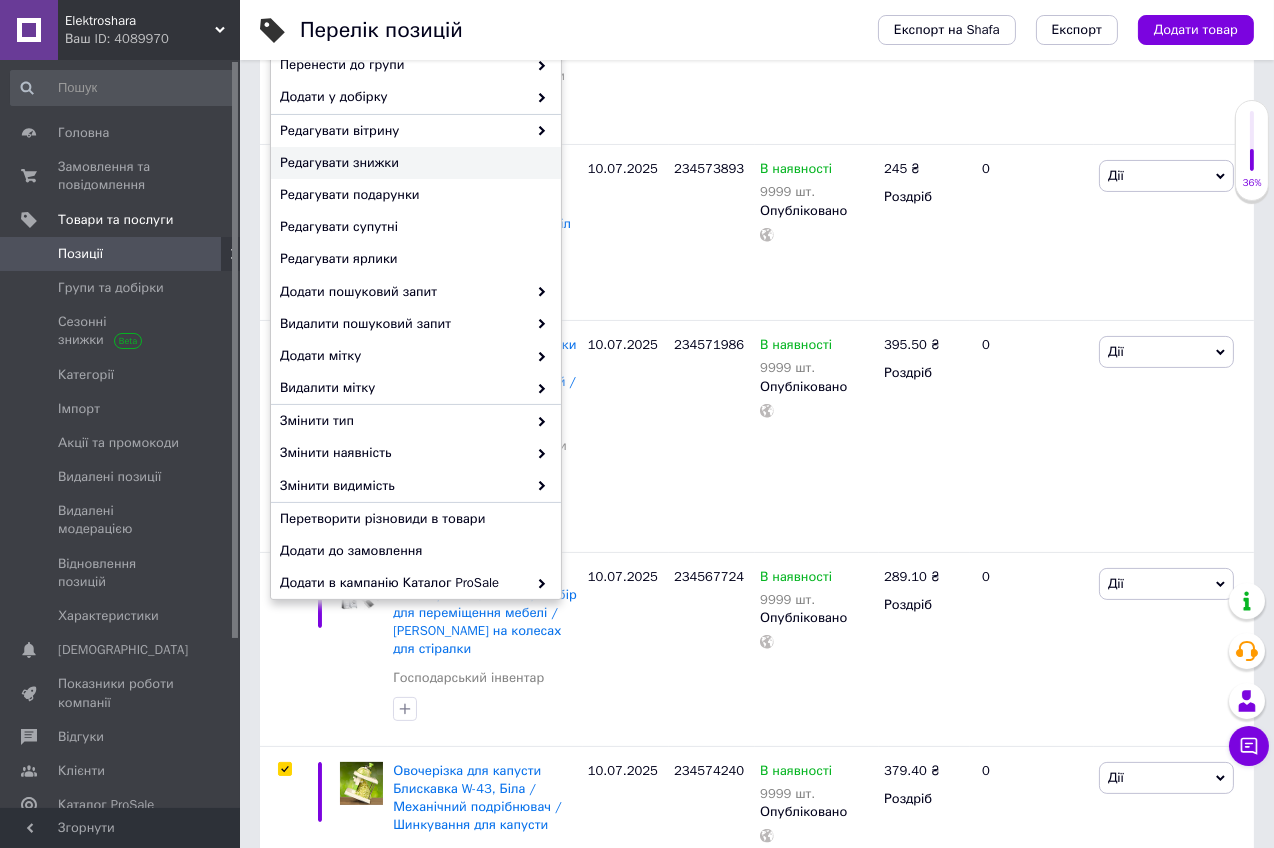 scroll, scrollTop: 540, scrollLeft: 0, axis: vertical 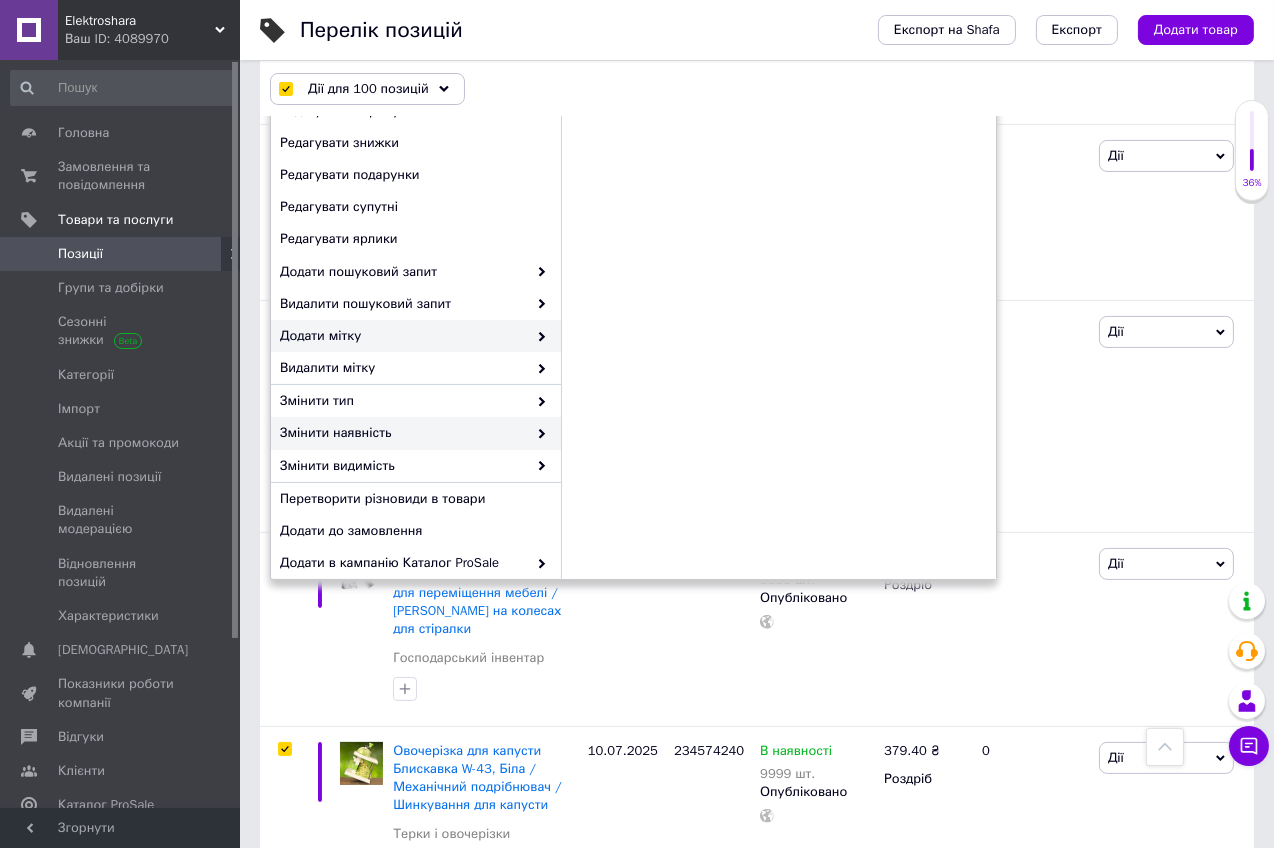 click on "Додати мітку" at bounding box center [403, 336] 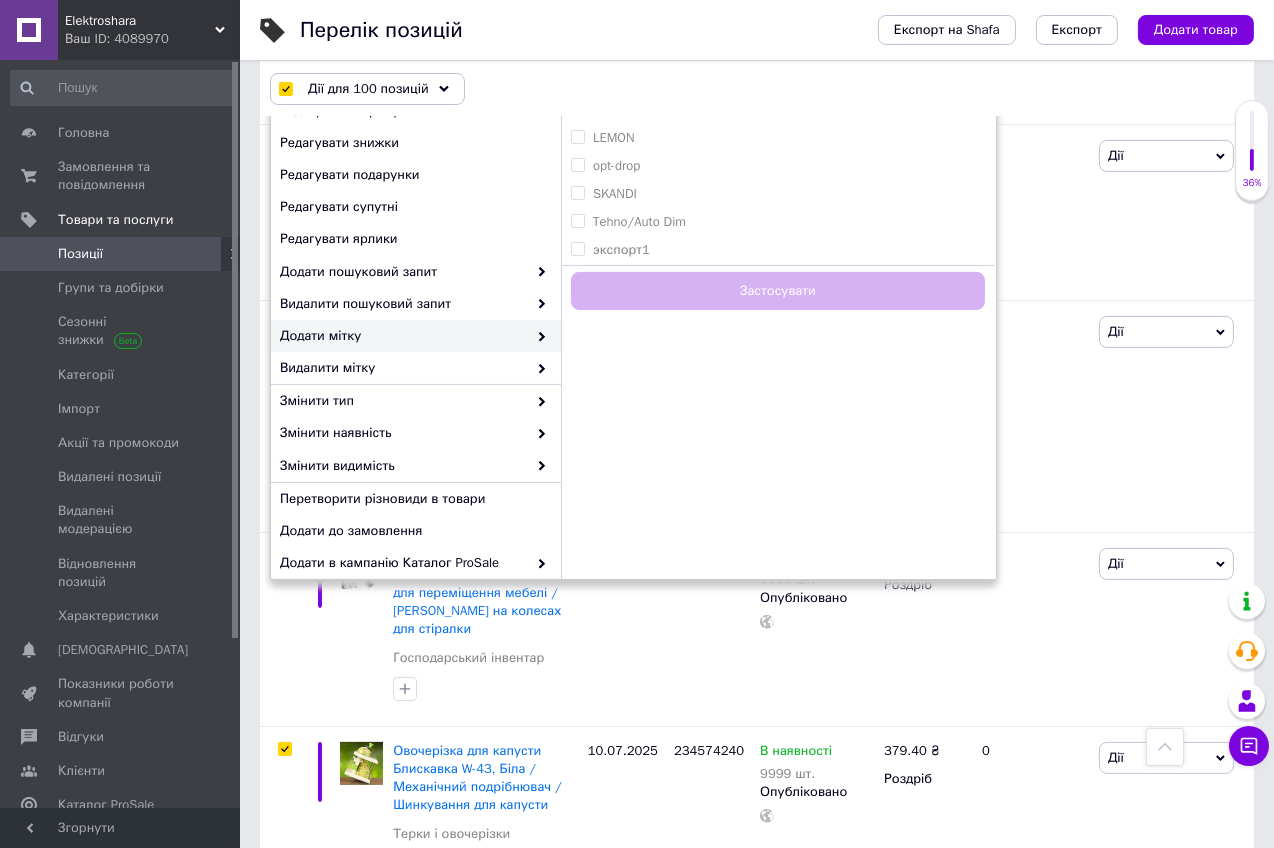 click on "12345 2200 drop-opt hug HUGO LEMON opt-drop SKANDI Tehno/Auto Dim экспорт1 Створити мітку   Застосувати" at bounding box center [778, 251] 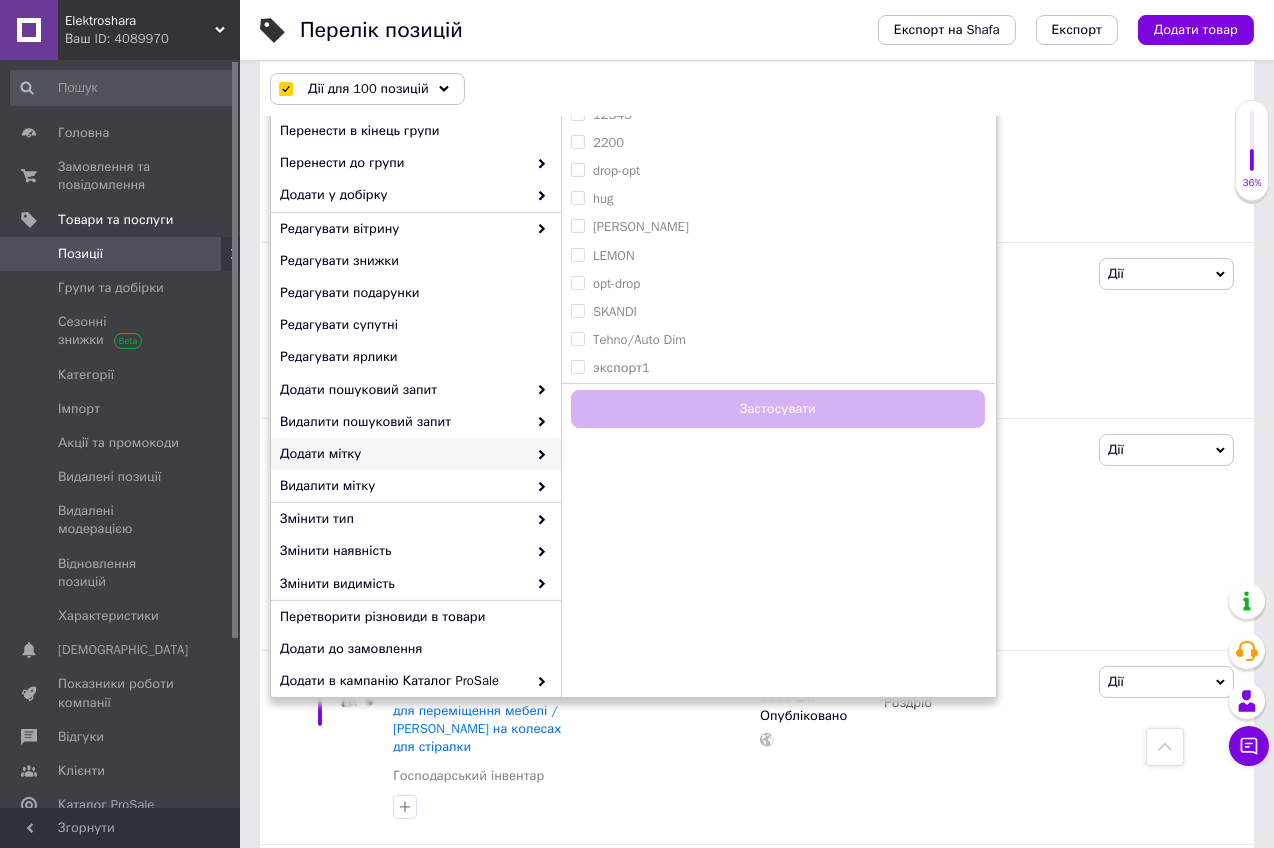 scroll, scrollTop: 420, scrollLeft: 0, axis: vertical 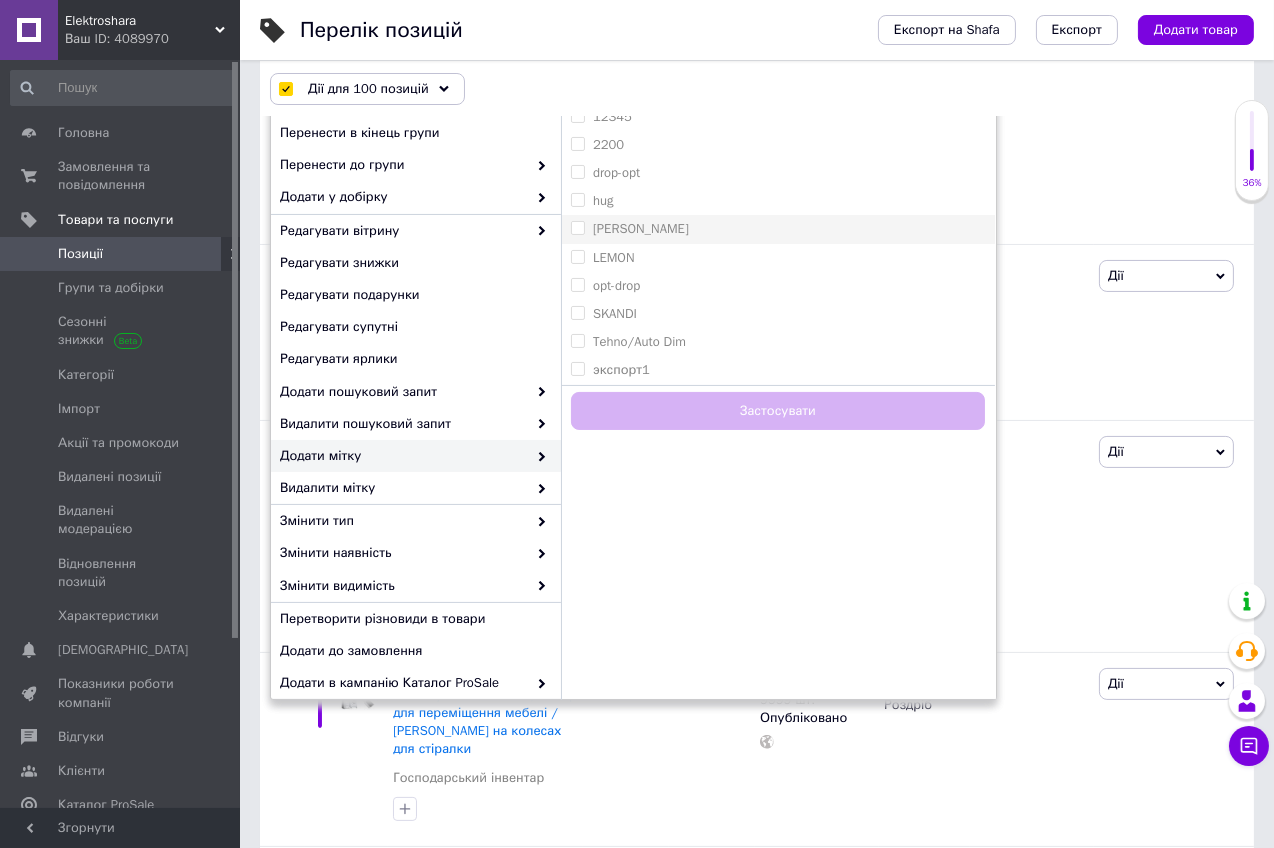 click on "HUGO" at bounding box center (577, 227) 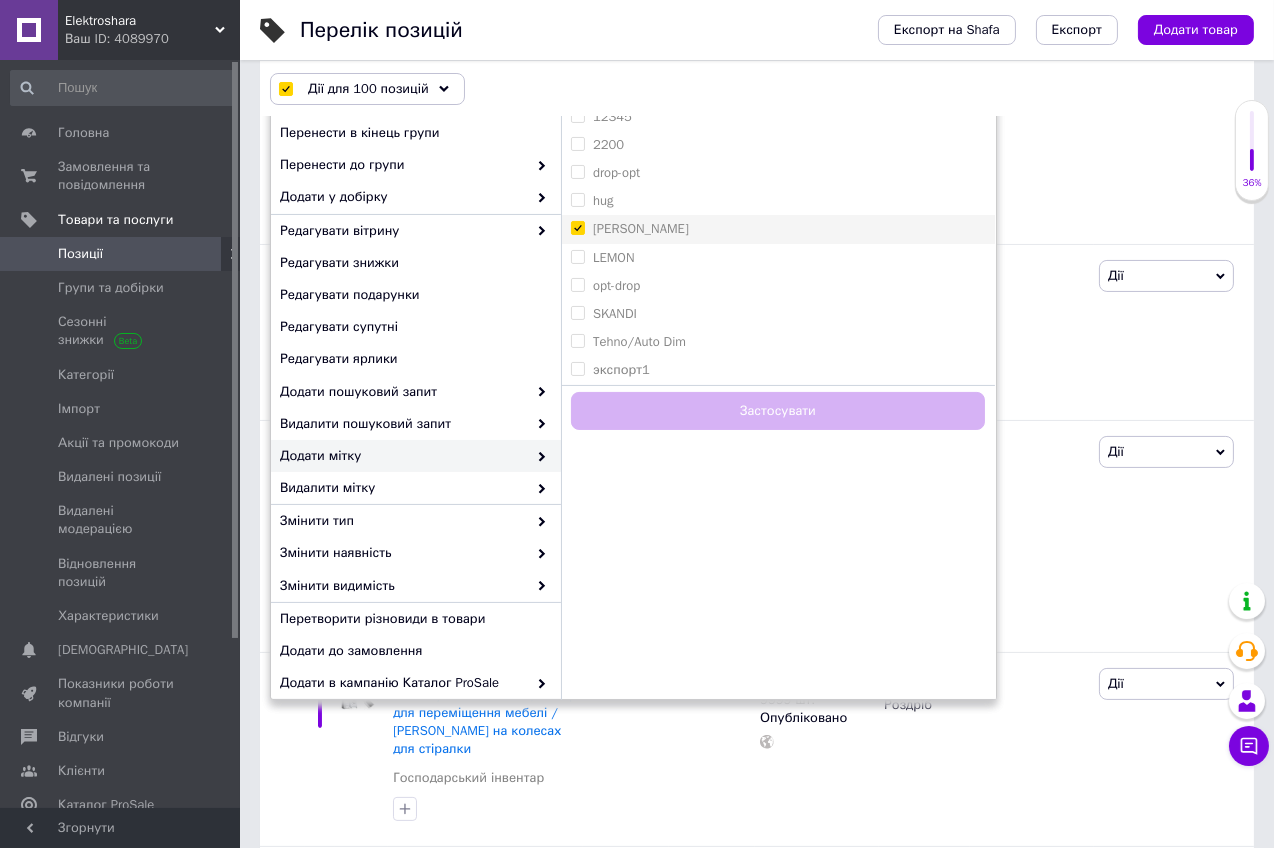checkbox on "true" 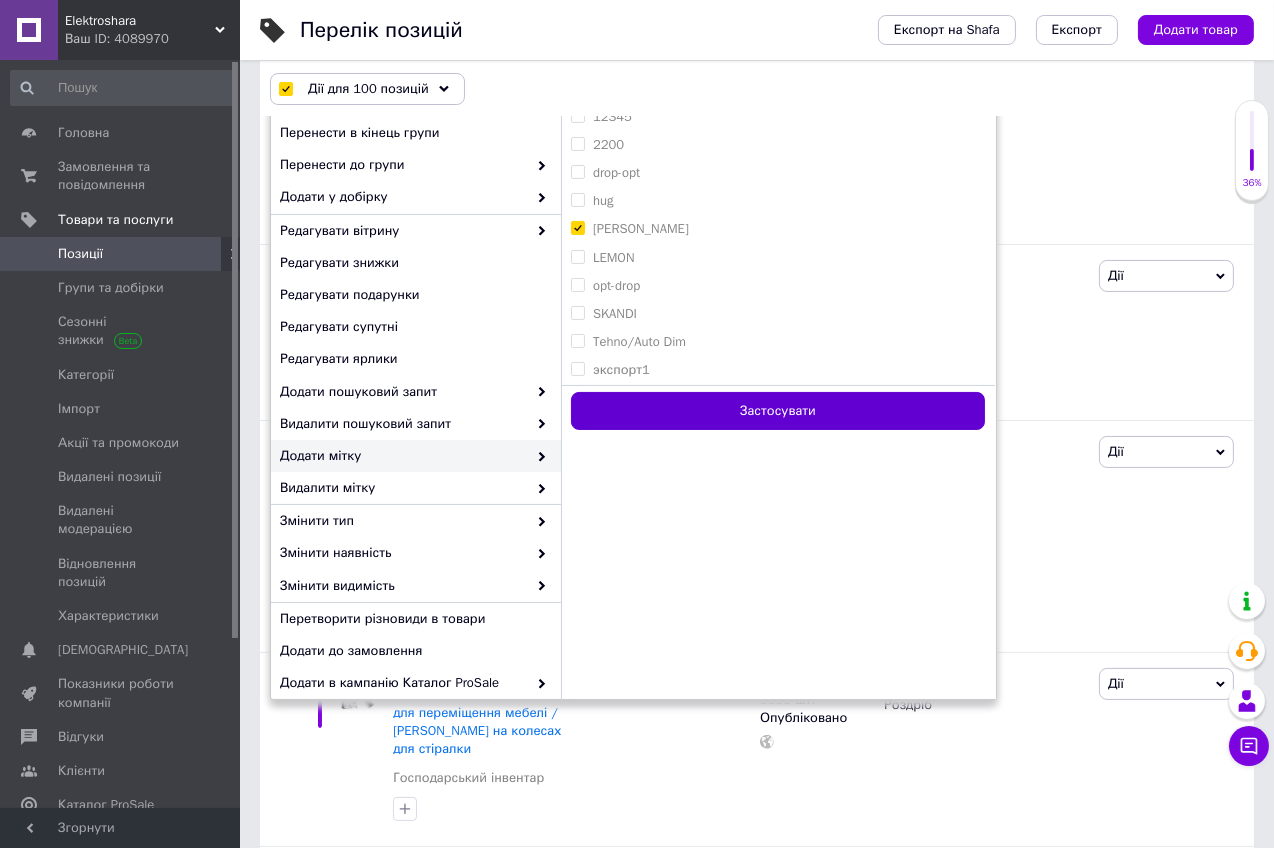 click on "Застосувати" at bounding box center (778, 411) 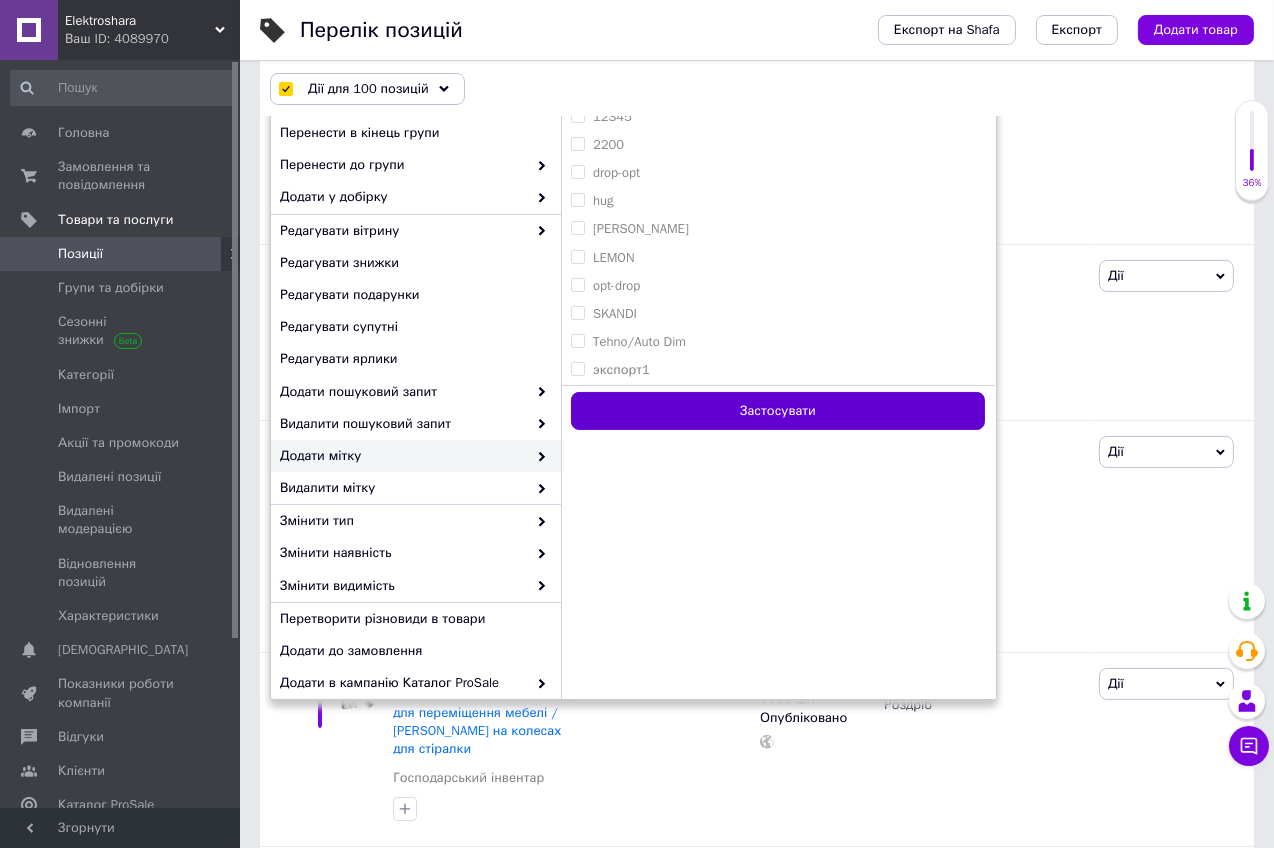 checkbox on "false" 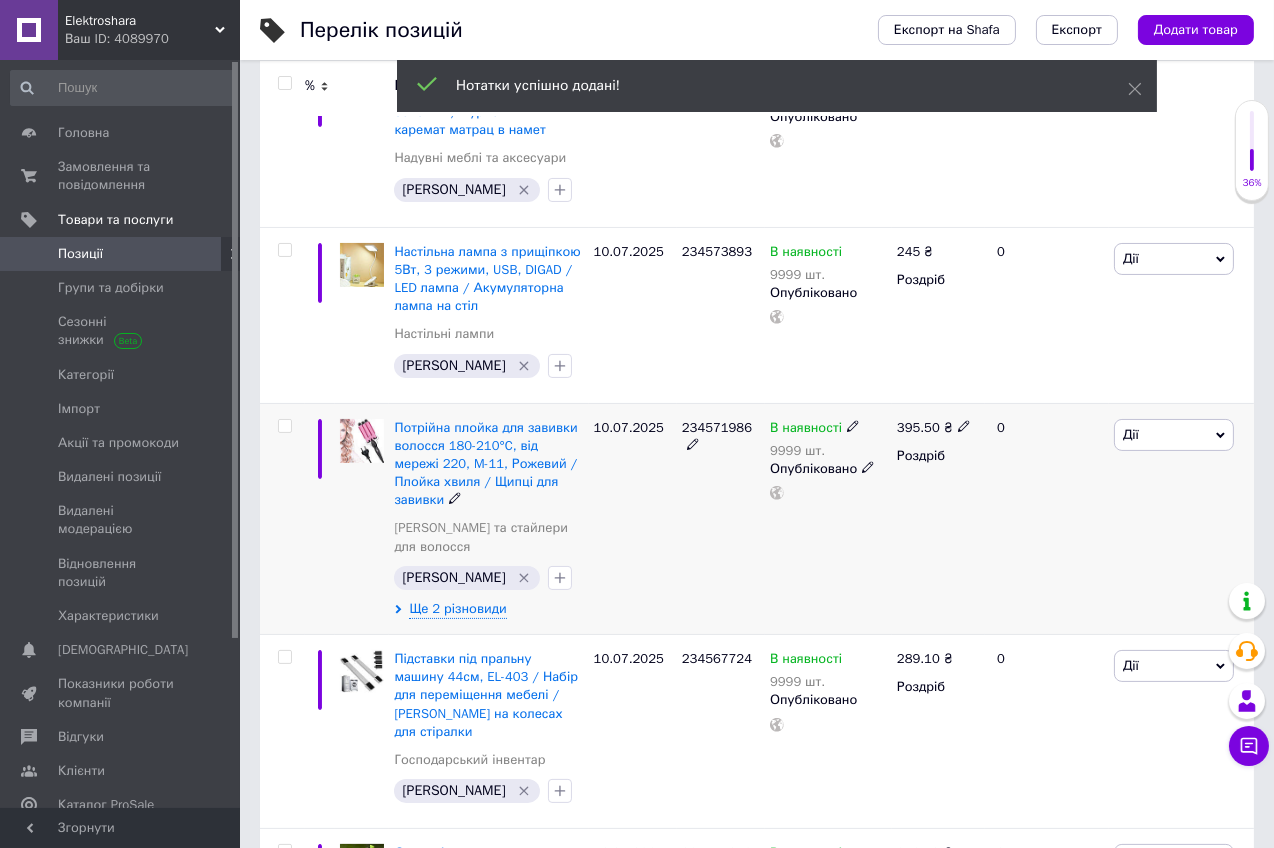 click on "10.07.2025" at bounding box center [633, 519] 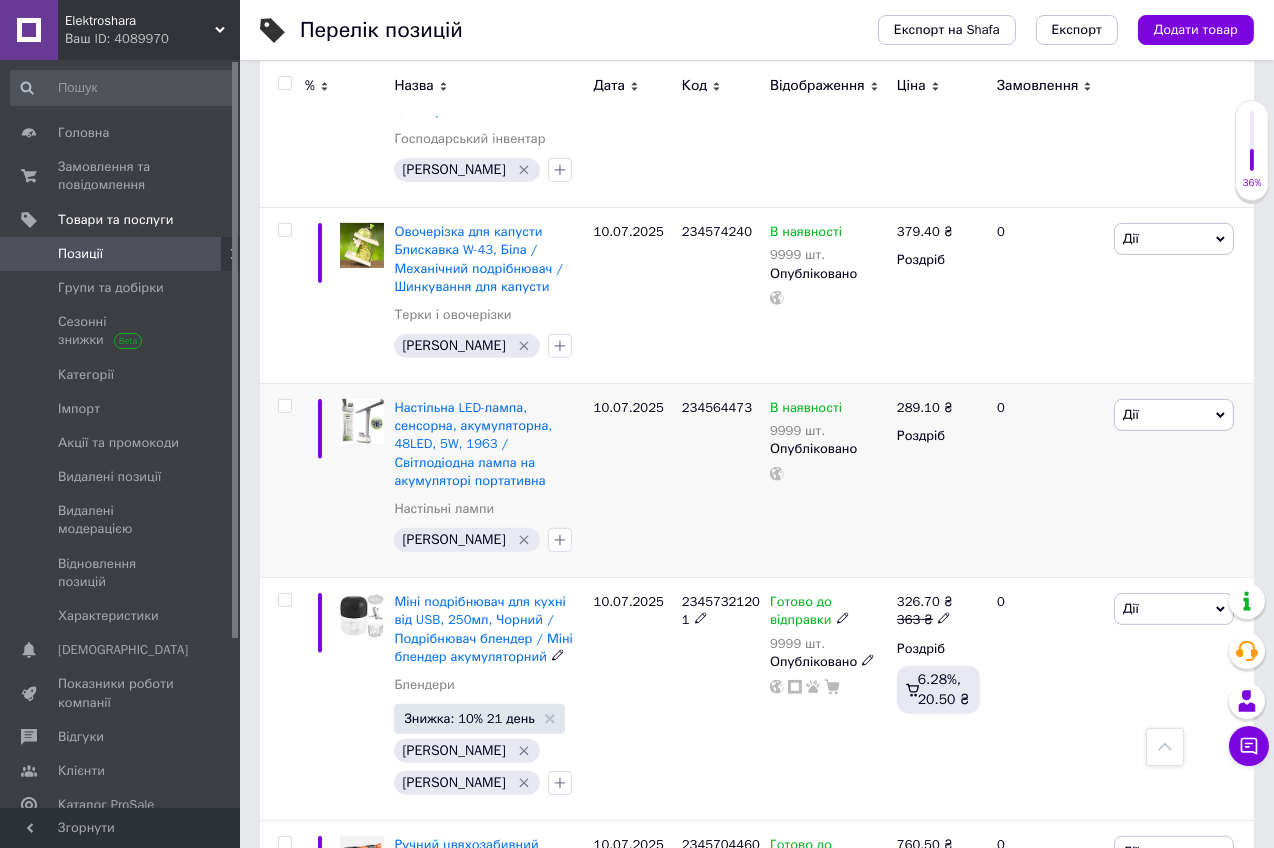 scroll, scrollTop: 1040, scrollLeft: 0, axis: vertical 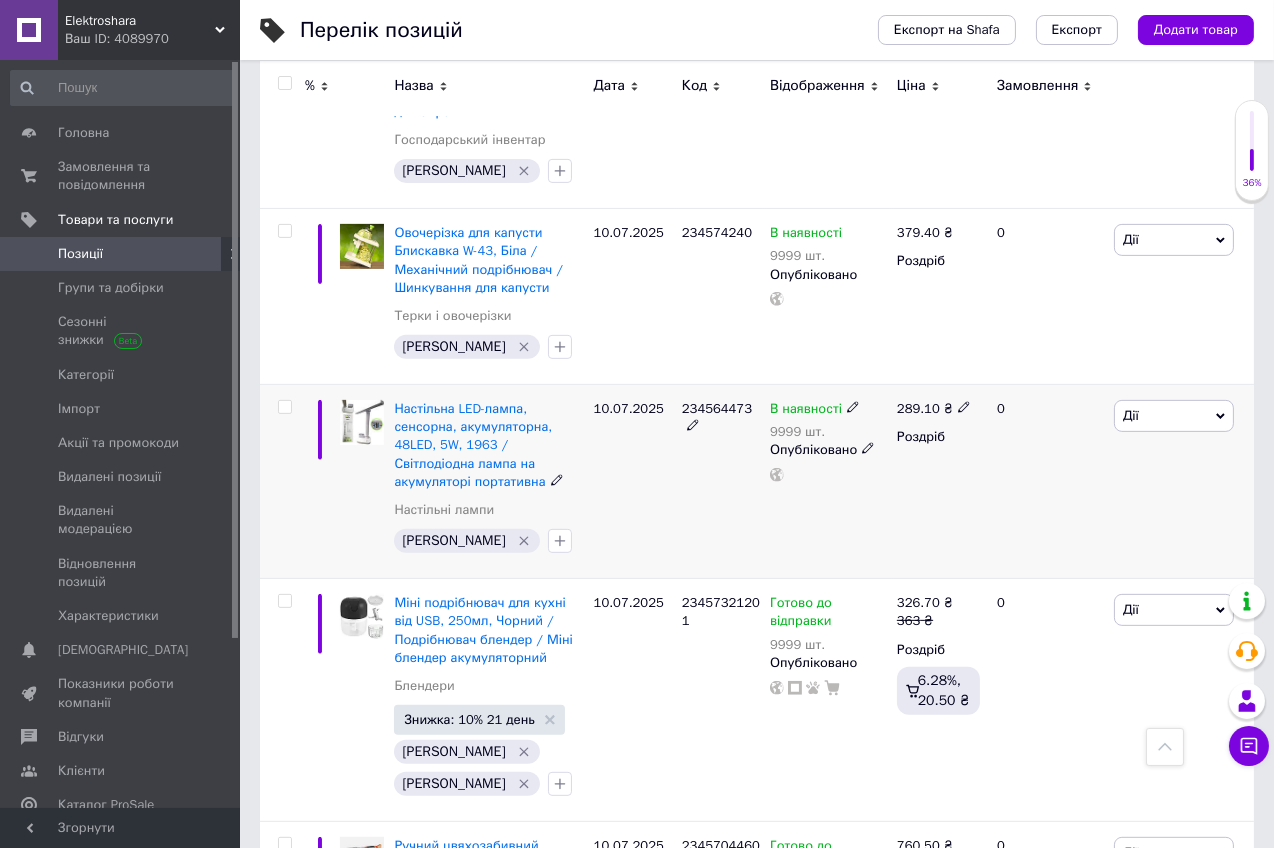 click at bounding box center [284, 407] 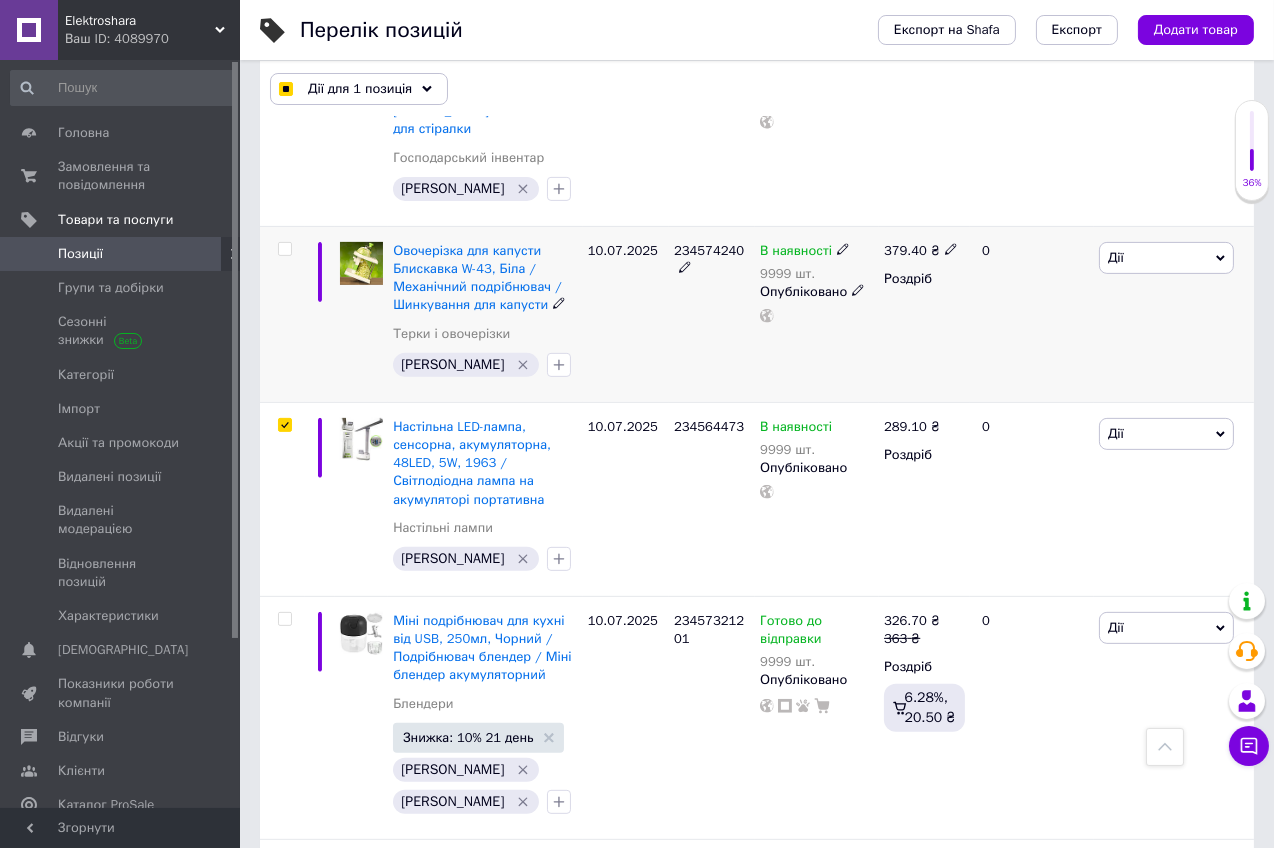 click at bounding box center (284, 249) 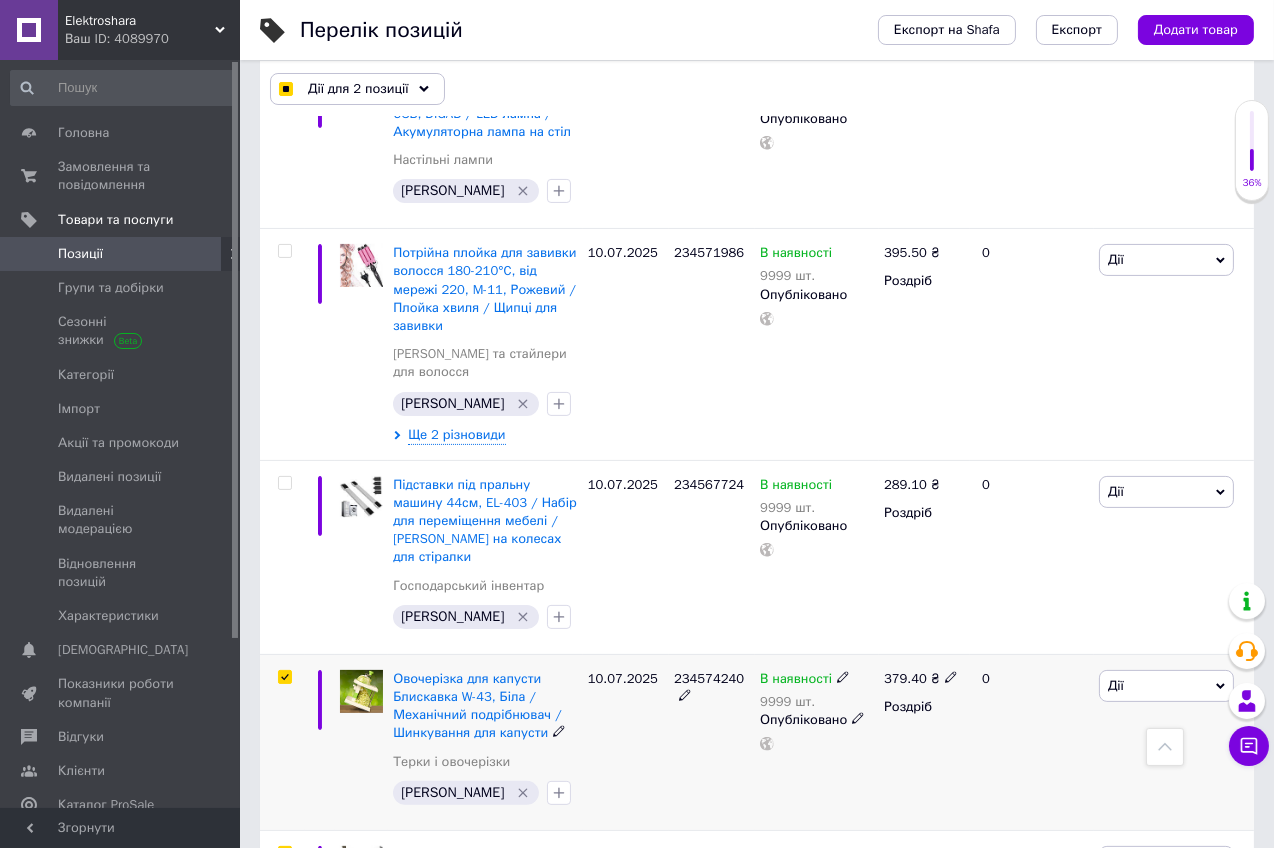 scroll, scrollTop: 607, scrollLeft: 0, axis: vertical 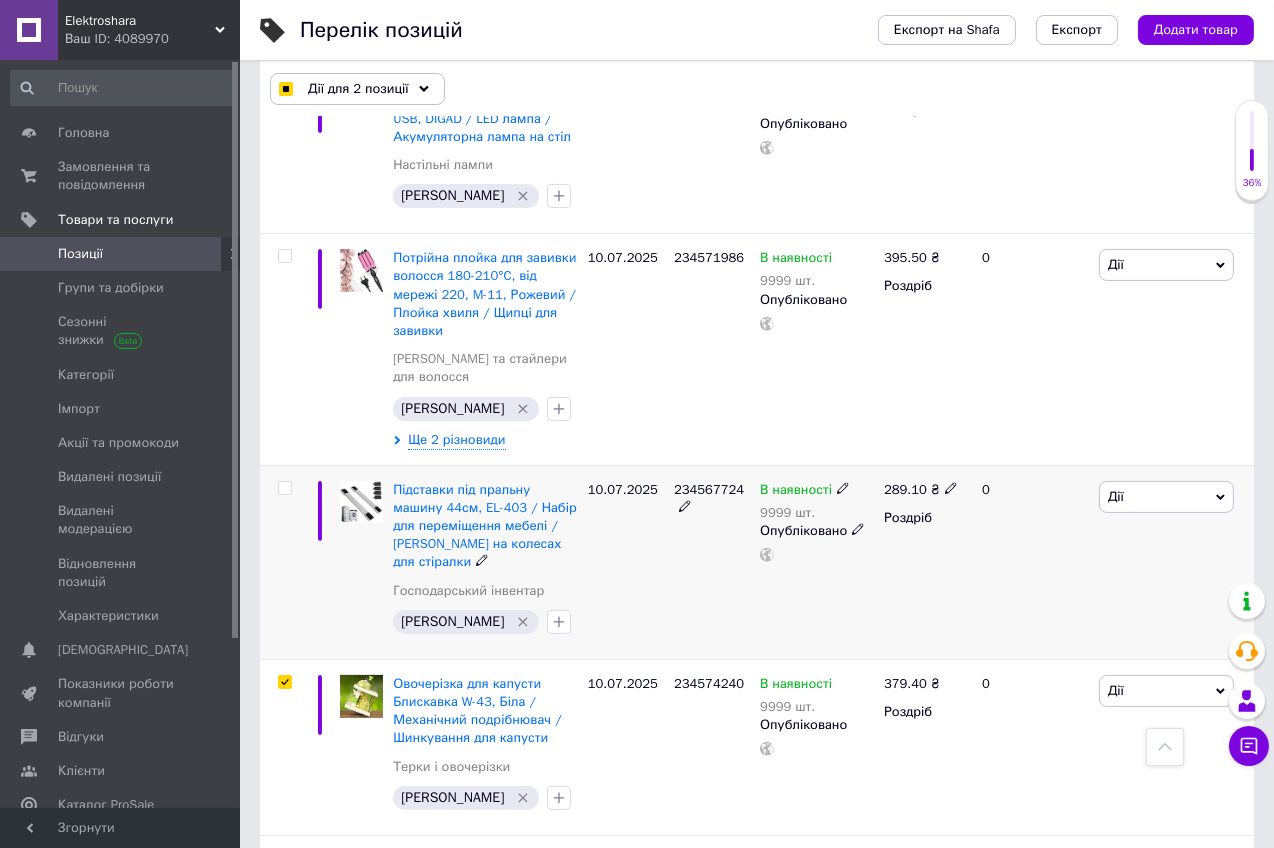 click at bounding box center [284, 488] 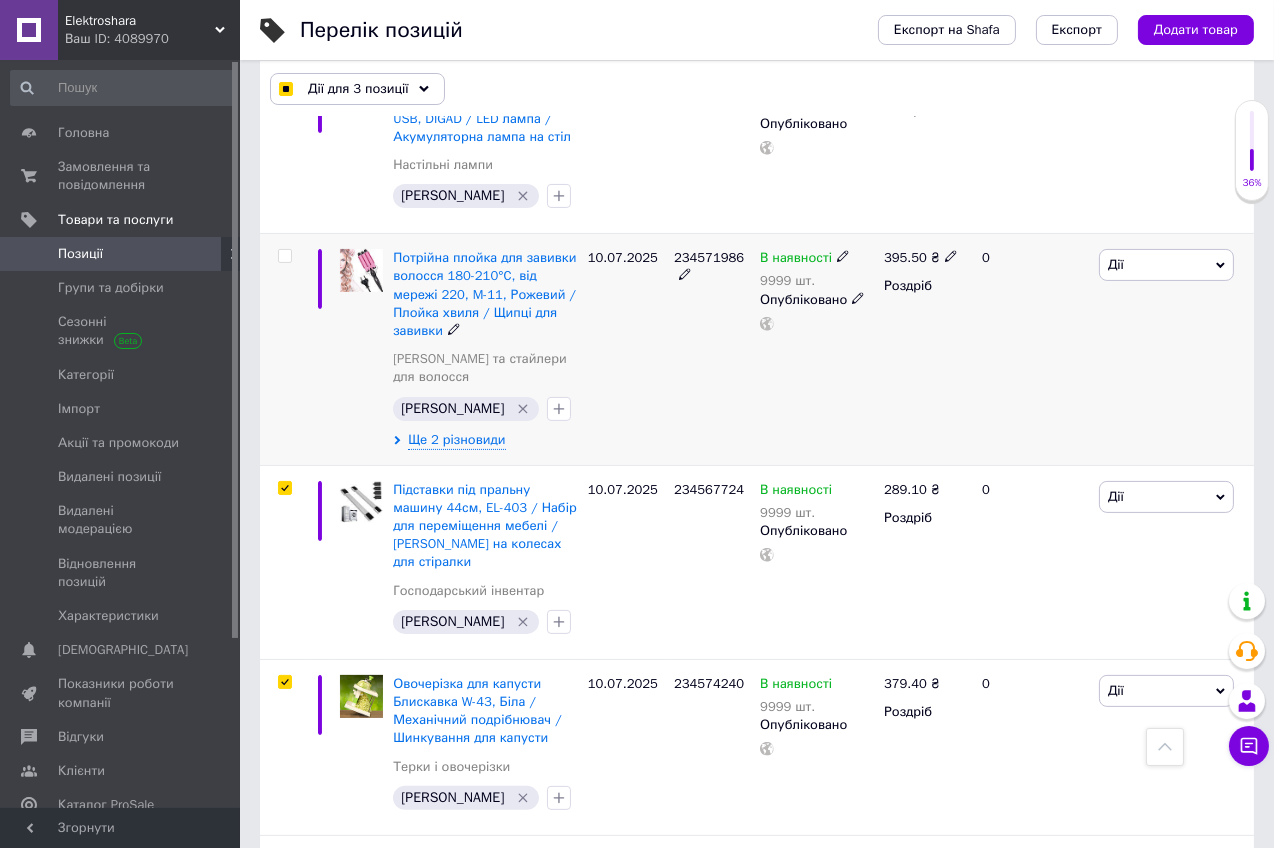 click at bounding box center (284, 256) 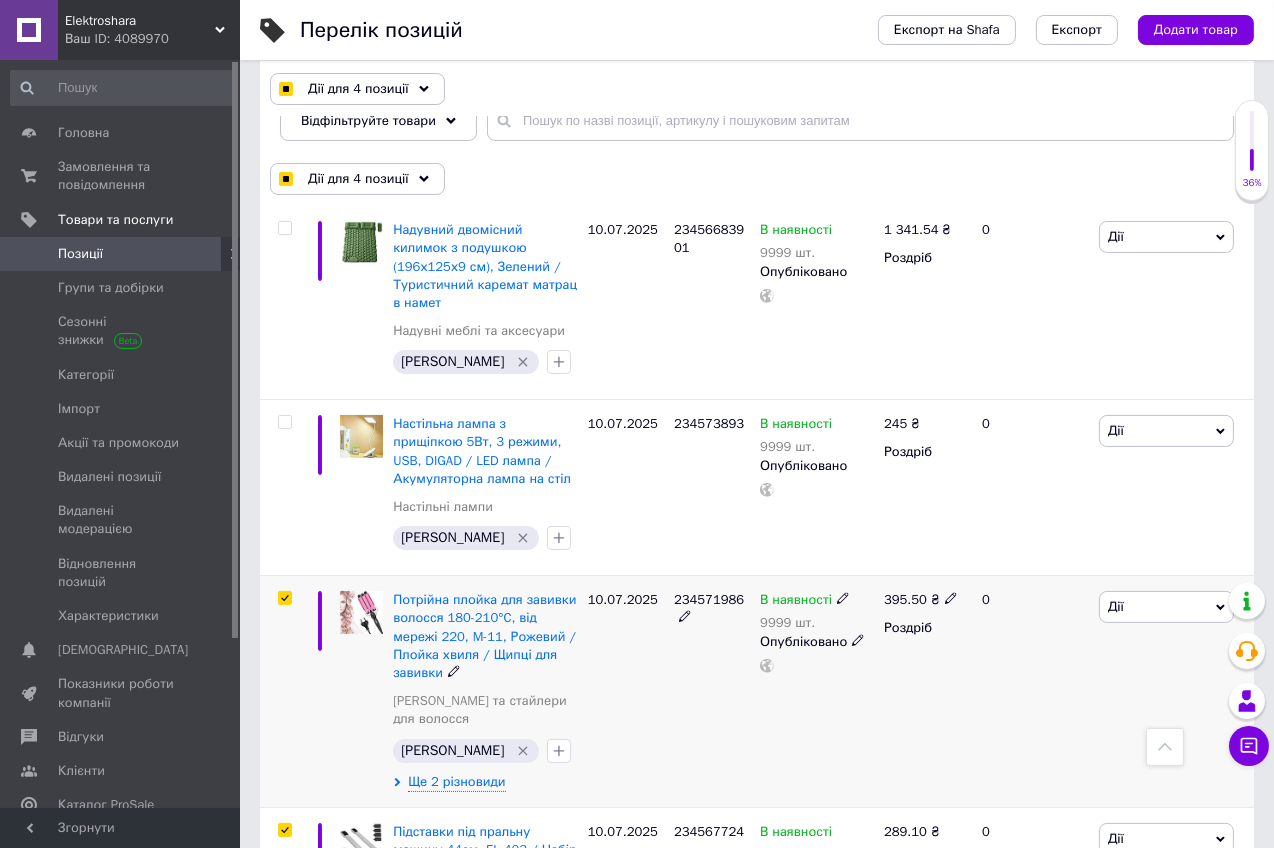 scroll, scrollTop: 238, scrollLeft: 0, axis: vertical 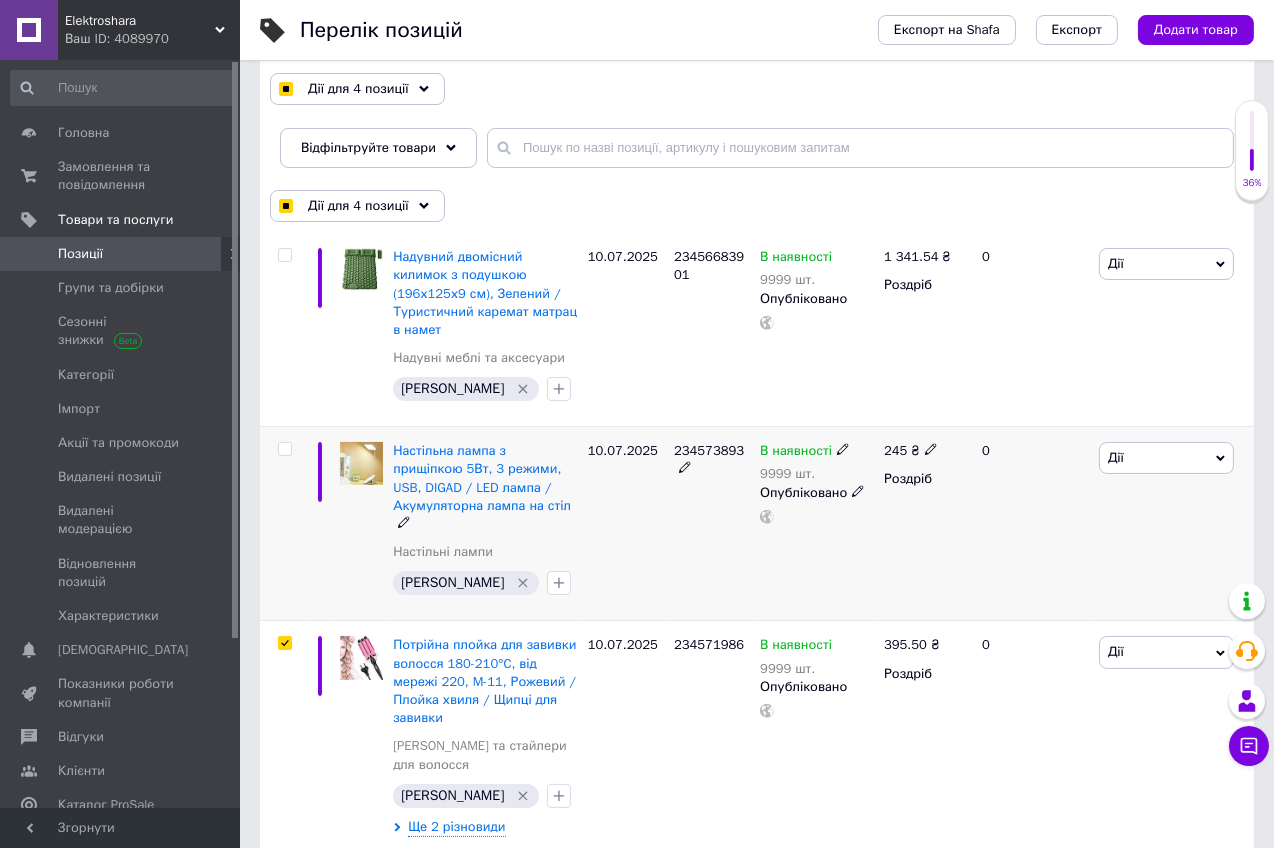 click at bounding box center (284, 449) 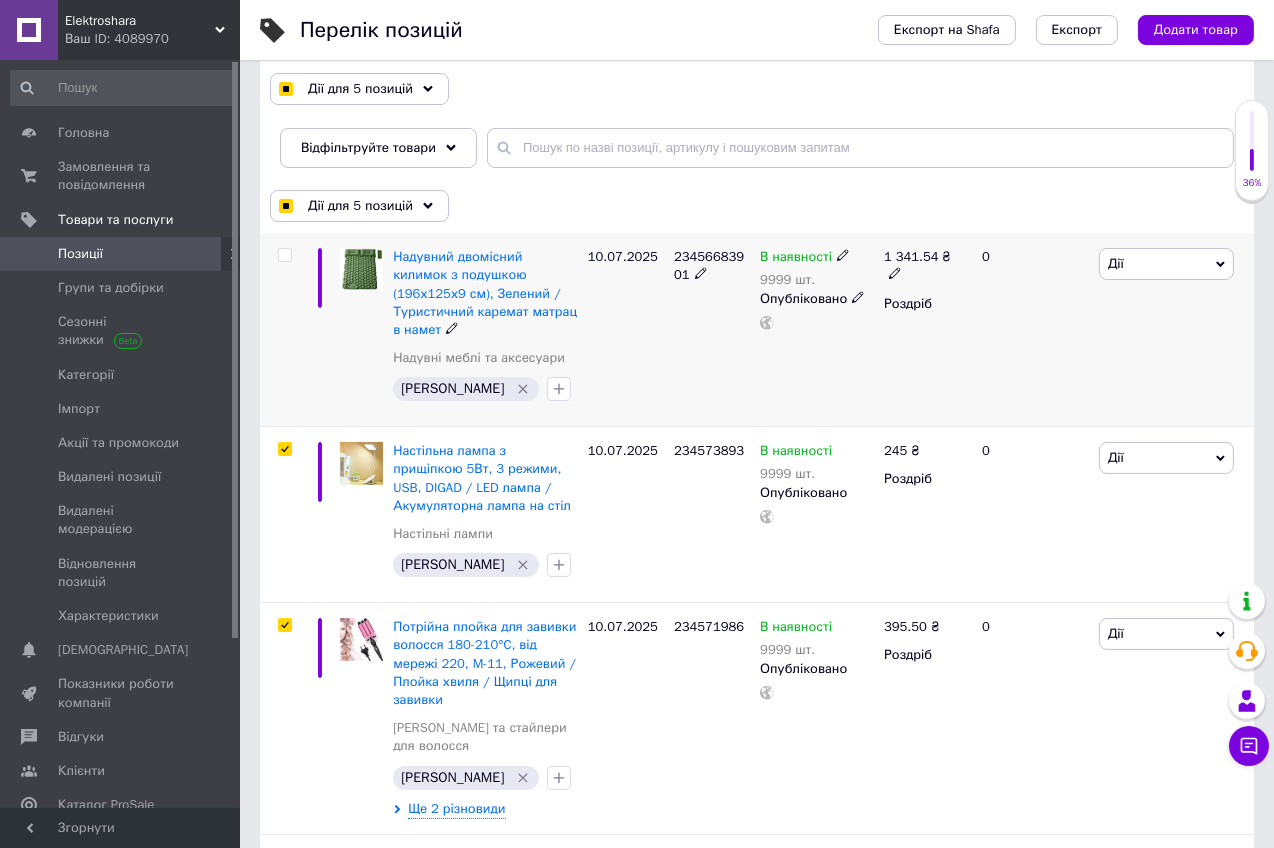 click at bounding box center [284, 255] 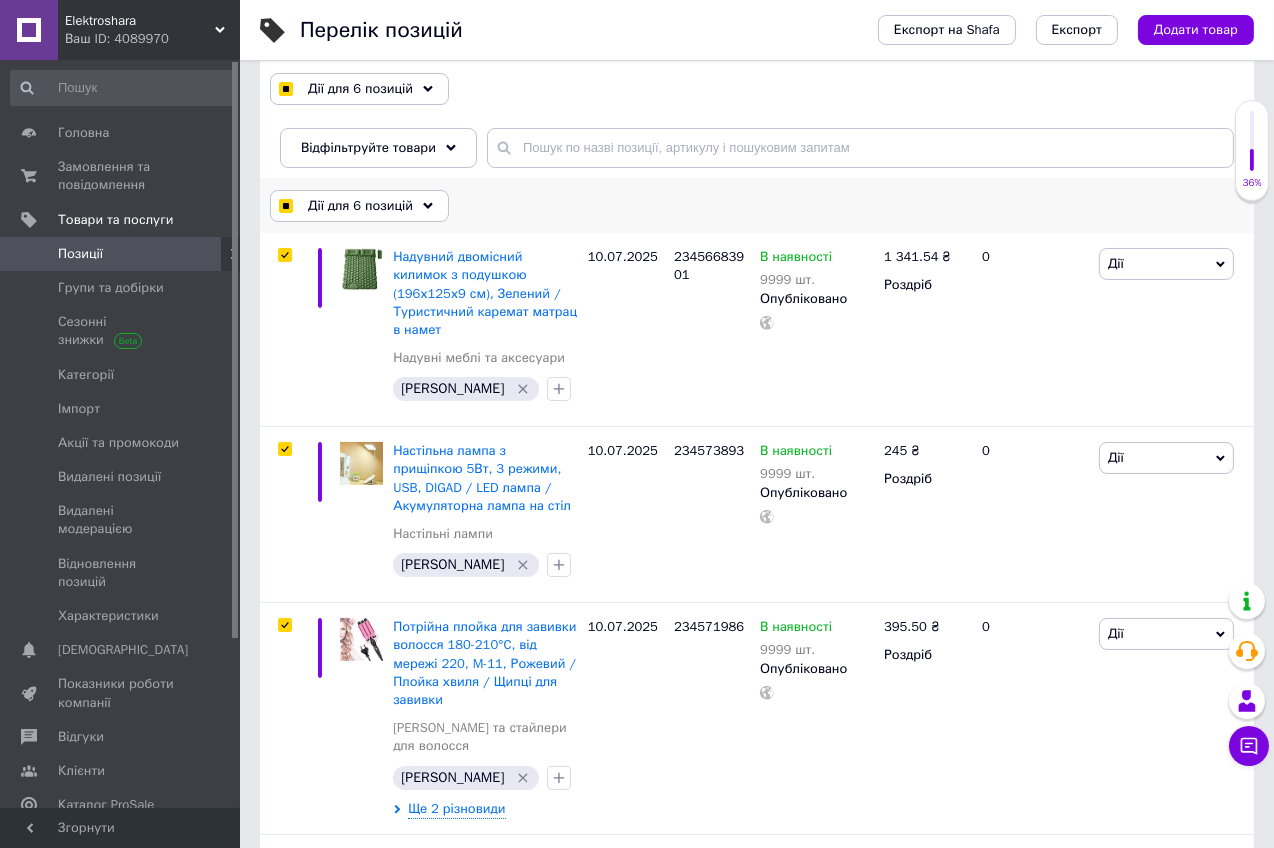 click on "Дії для 6 позицій" at bounding box center (360, 206) 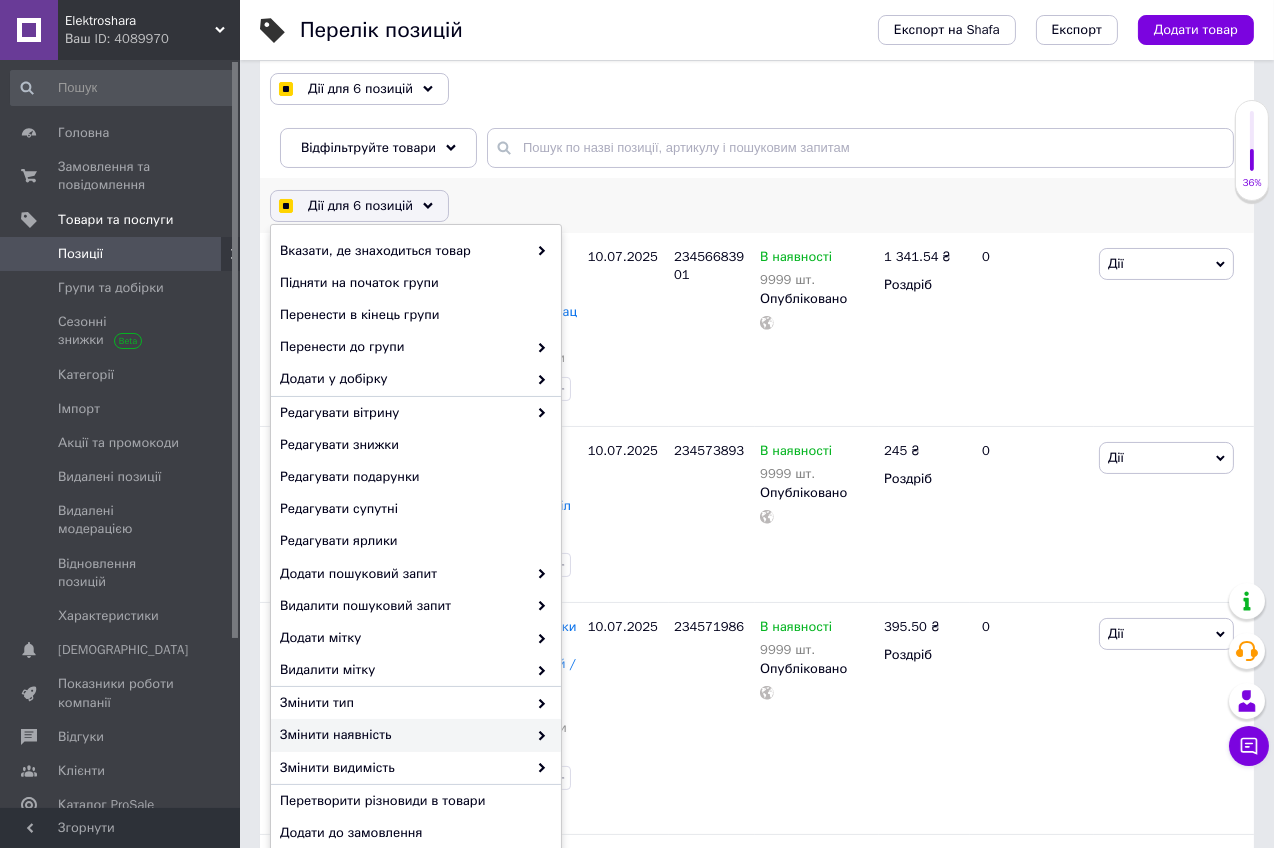 click on "Змінити наявність" at bounding box center [403, 735] 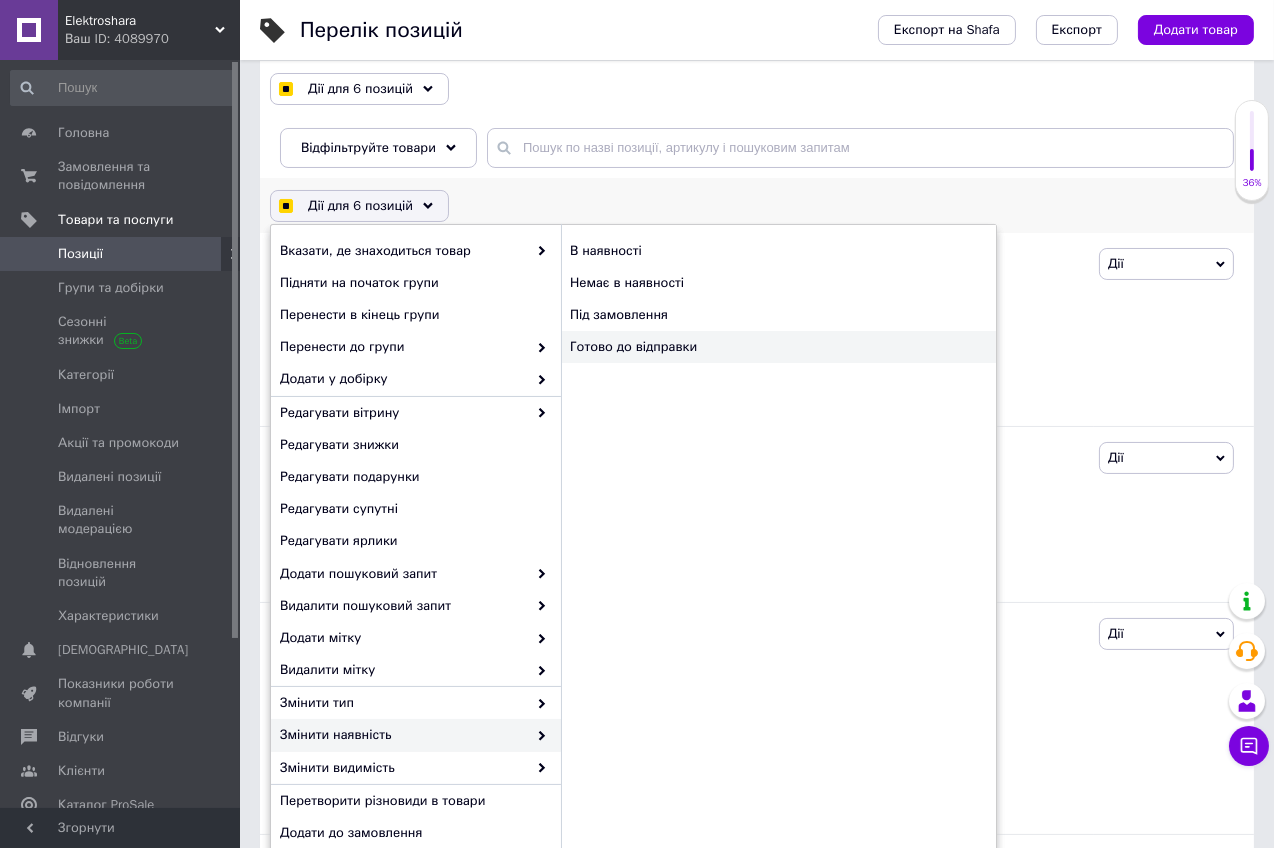 click on "Готово до відправки" at bounding box center (778, 347) 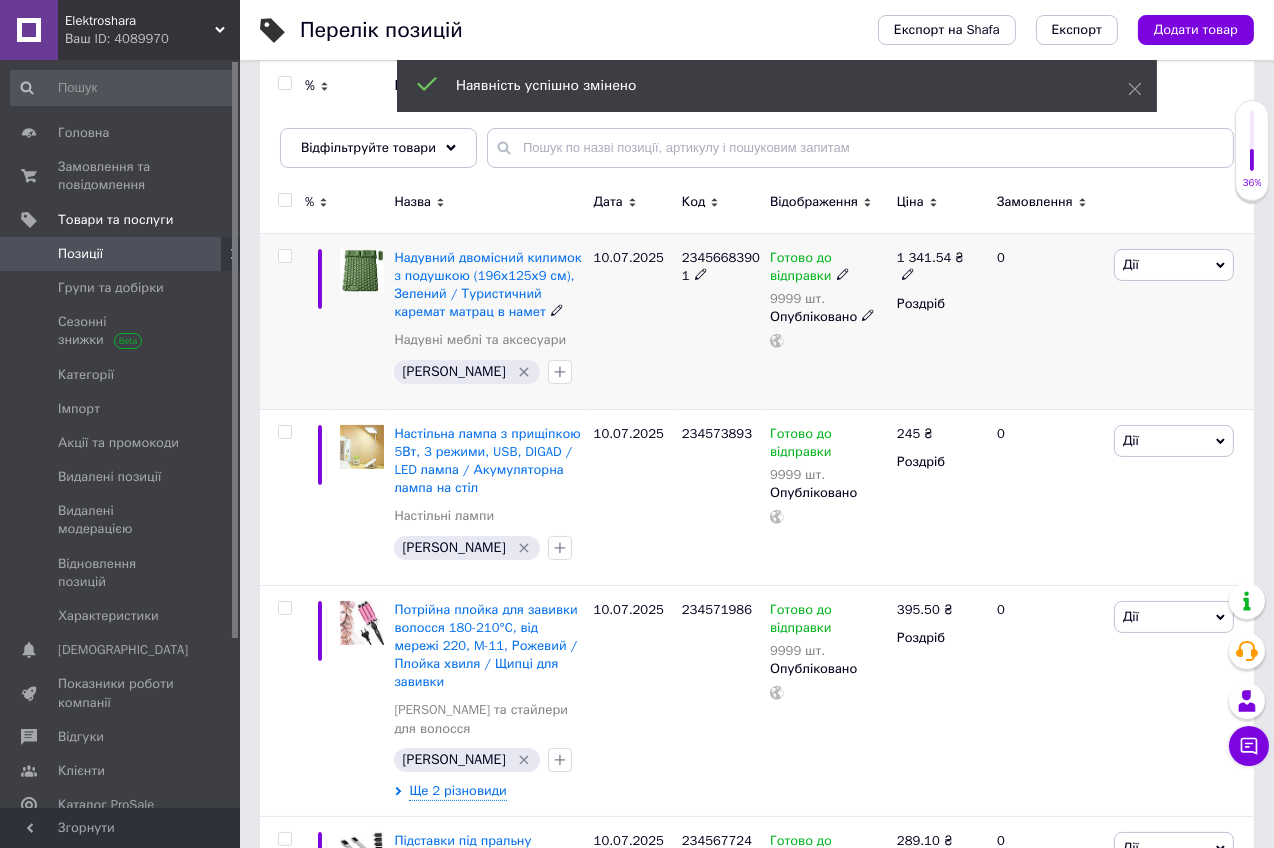 click at bounding box center [284, 256] 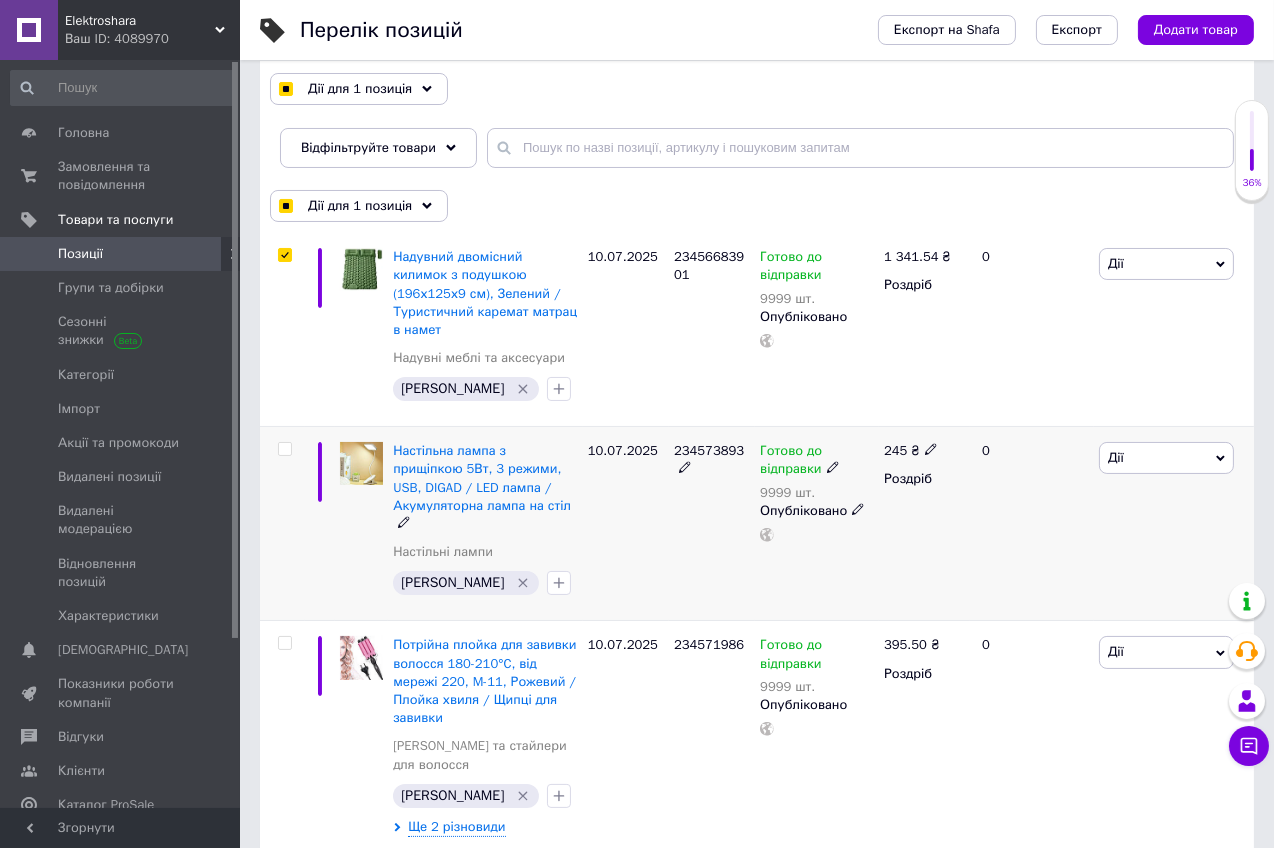 click at bounding box center [284, 449] 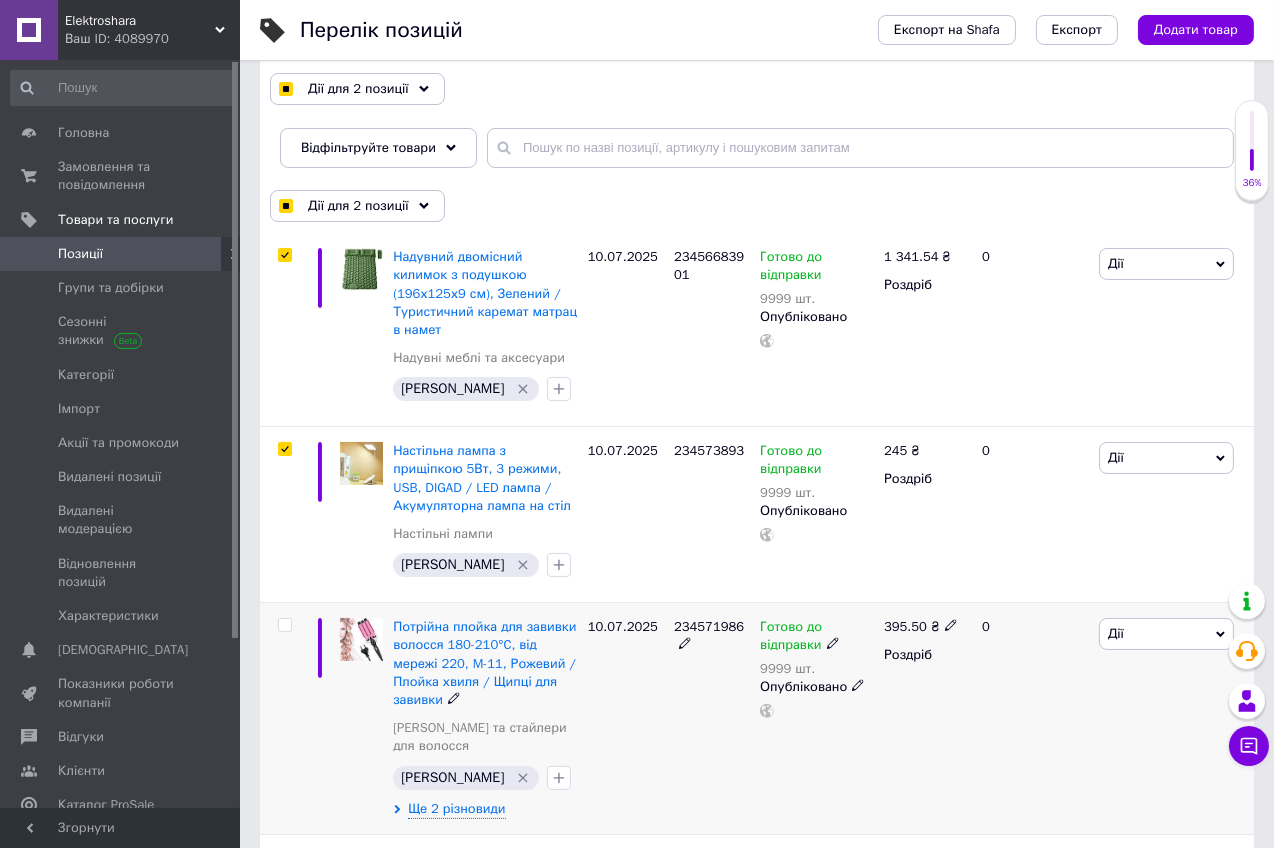 click at bounding box center (284, 625) 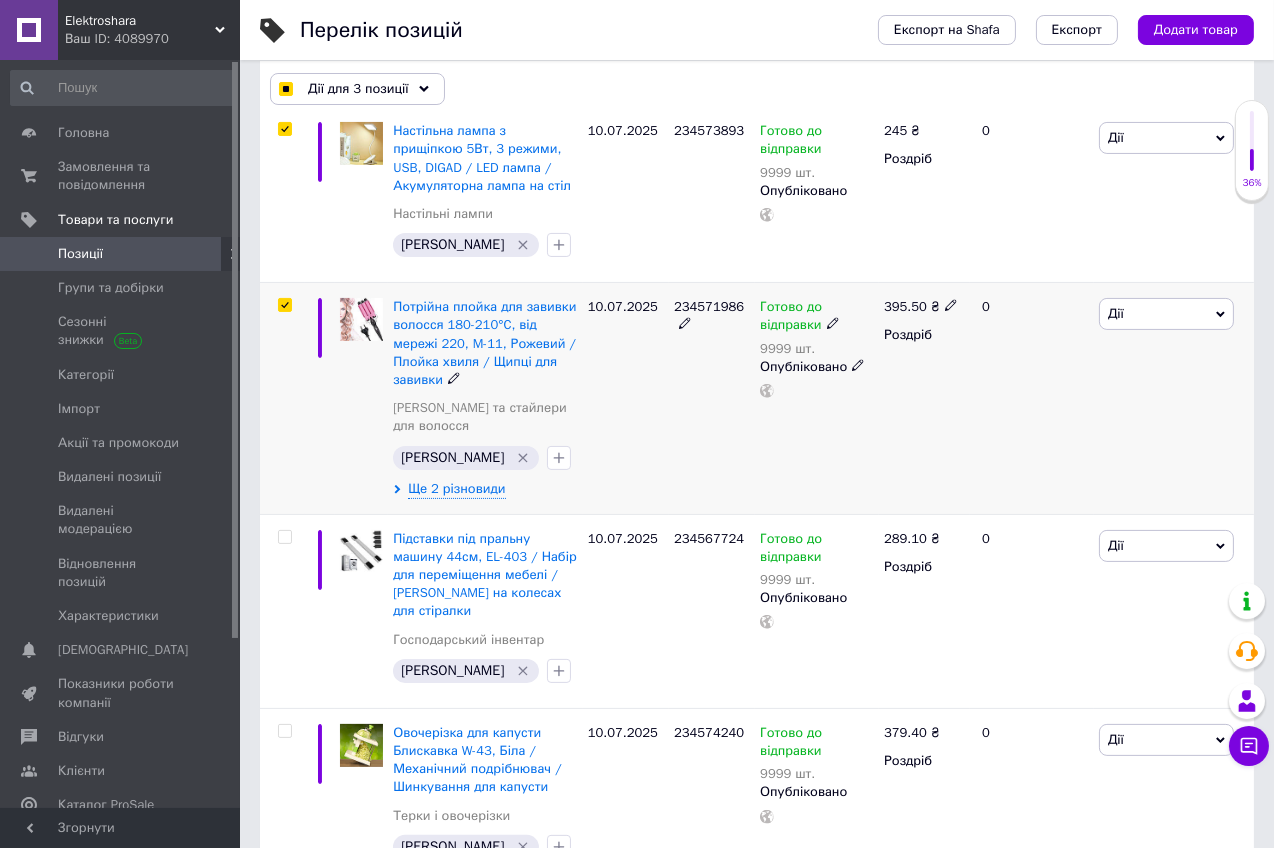 scroll, scrollTop: 564, scrollLeft: 0, axis: vertical 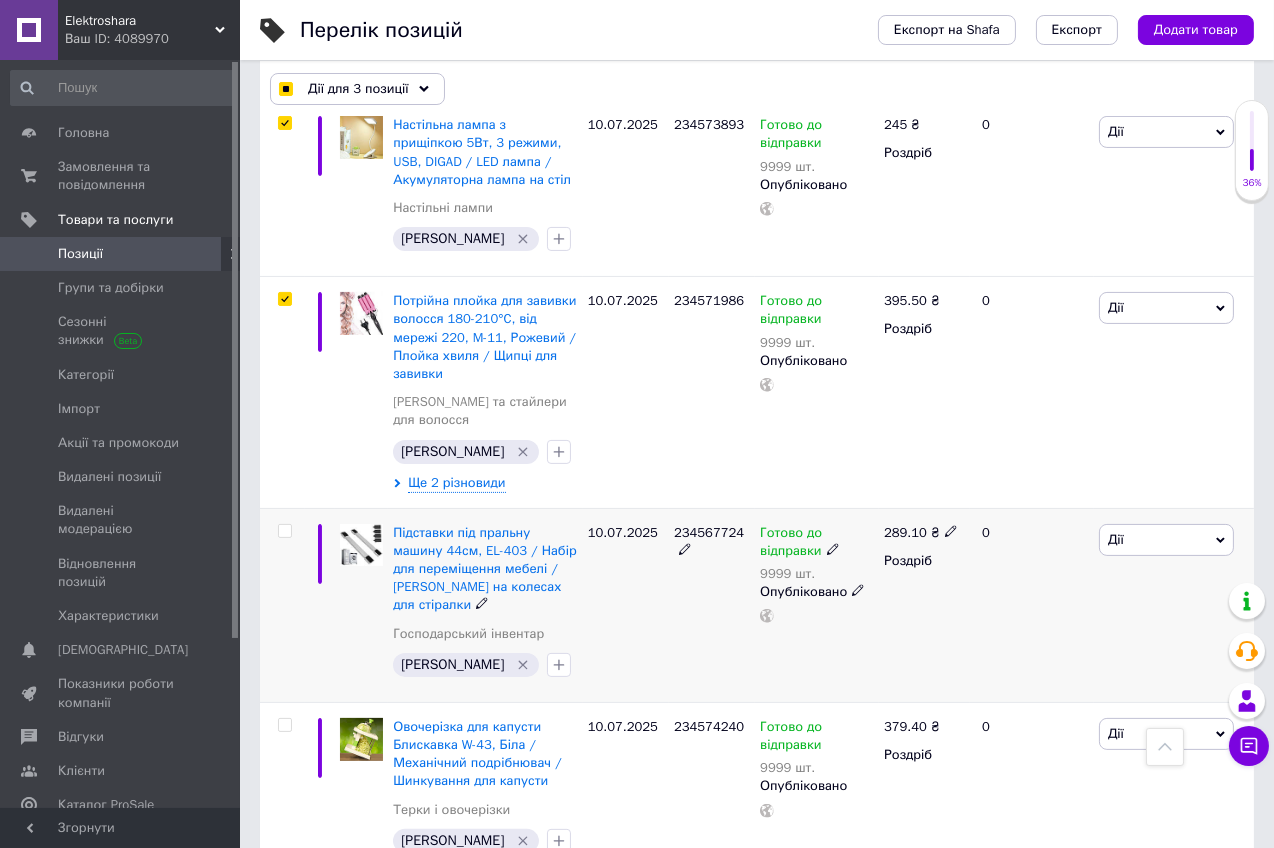 click at bounding box center (284, 531) 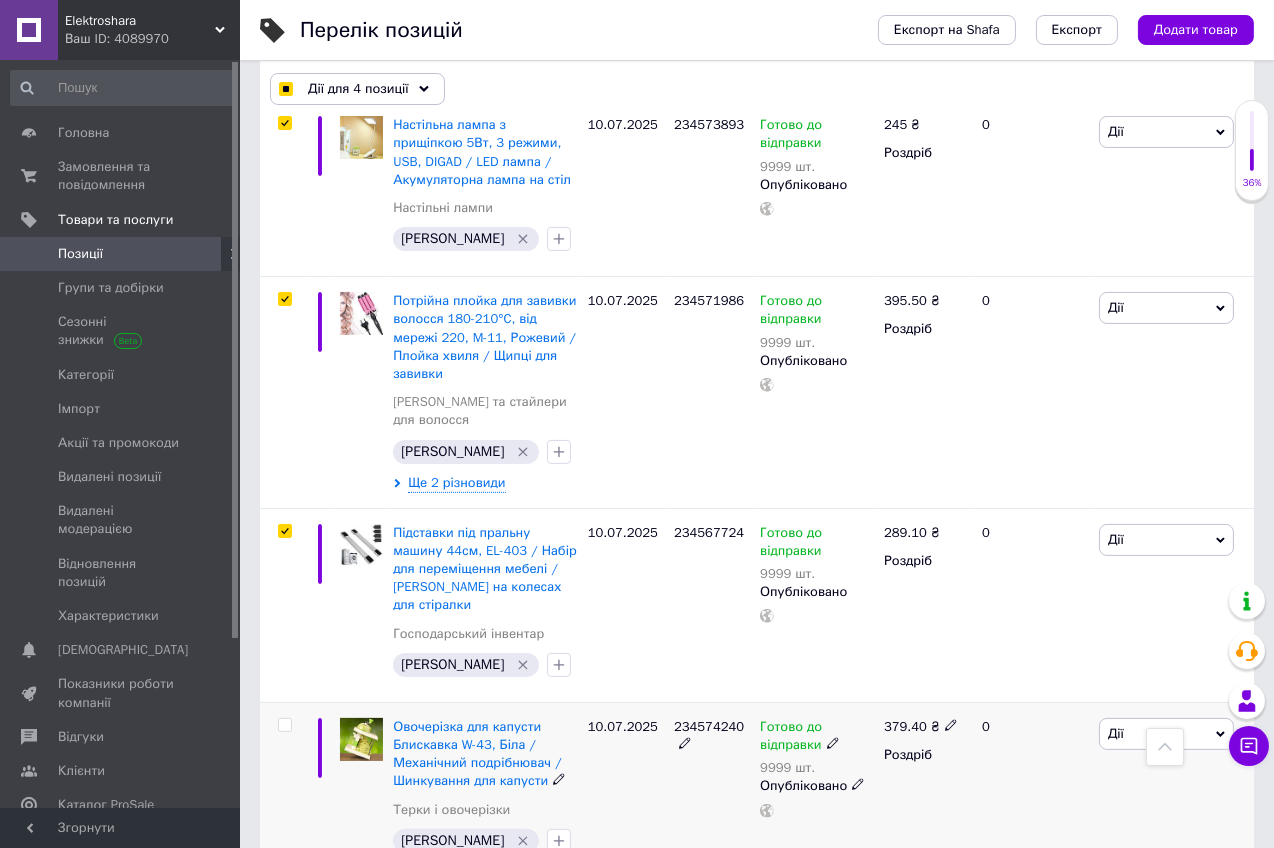 click at bounding box center (285, 725) 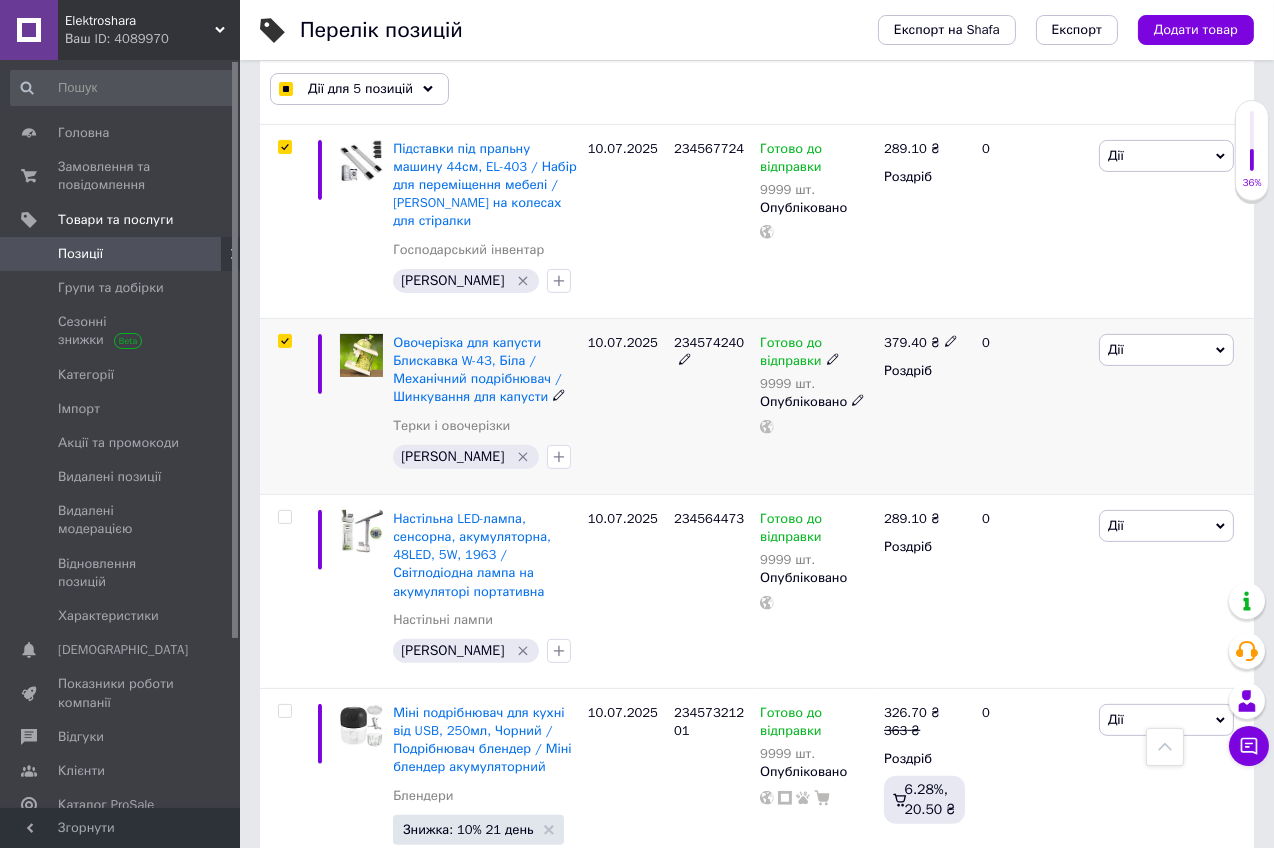 scroll, scrollTop: 951, scrollLeft: 0, axis: vertical 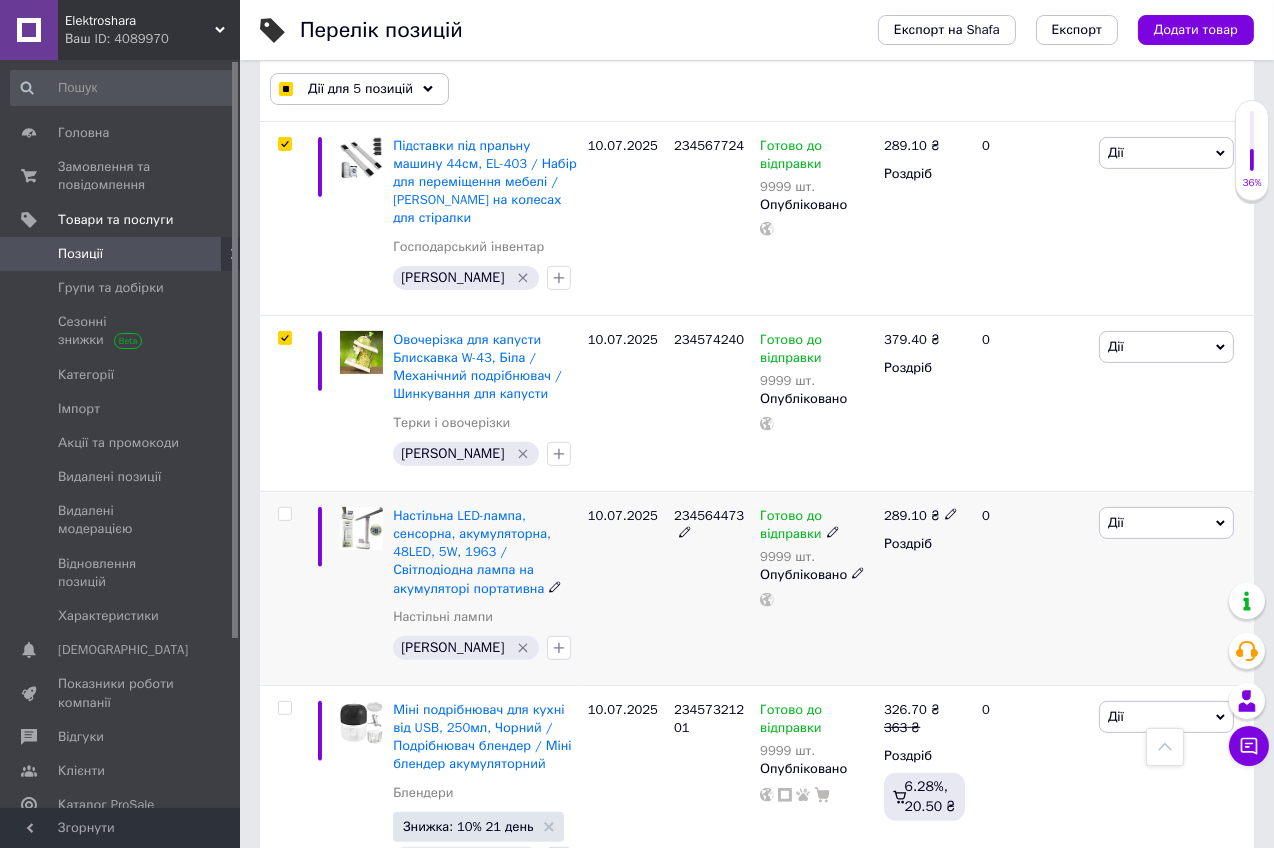 click at bounding box center (284, 514) 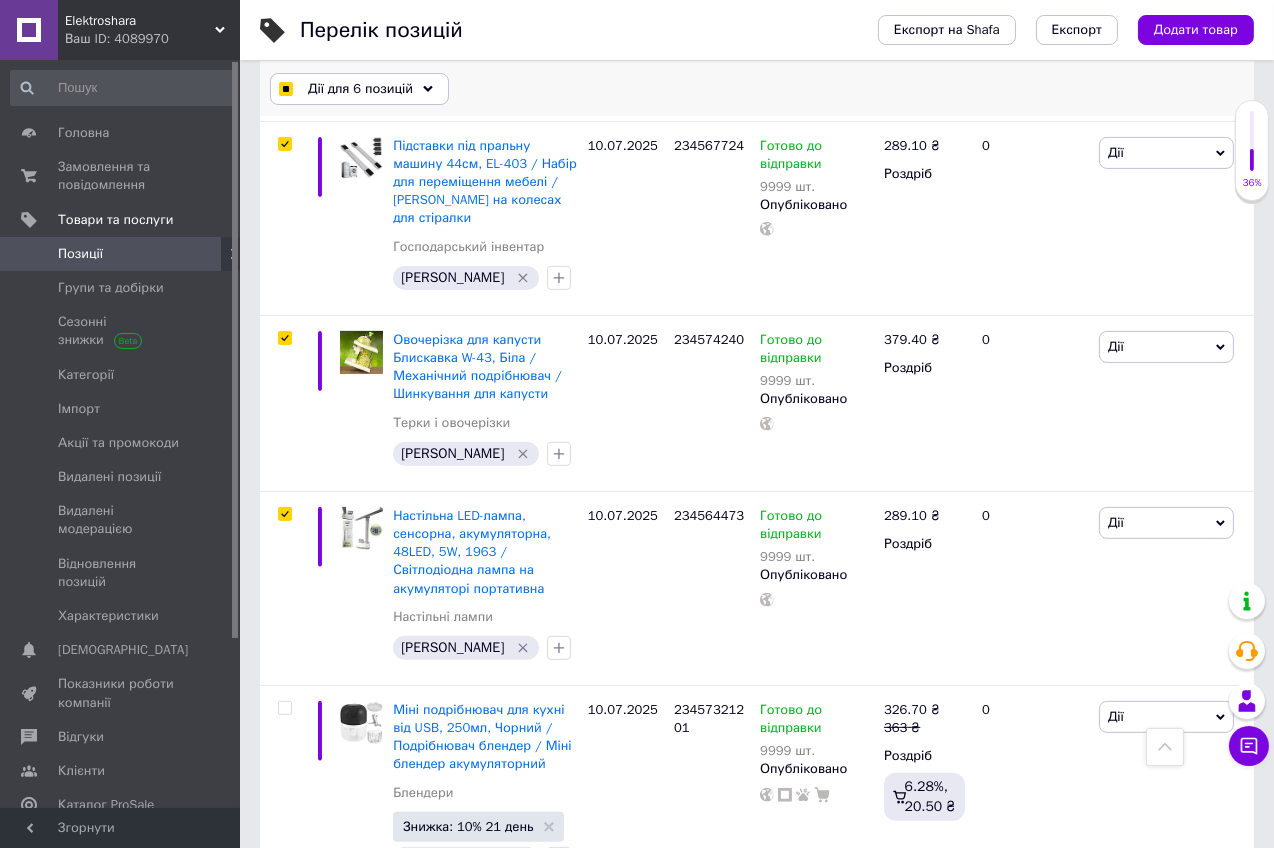 click on "Дії для 6 позицій" at bounding box center (359, 89) 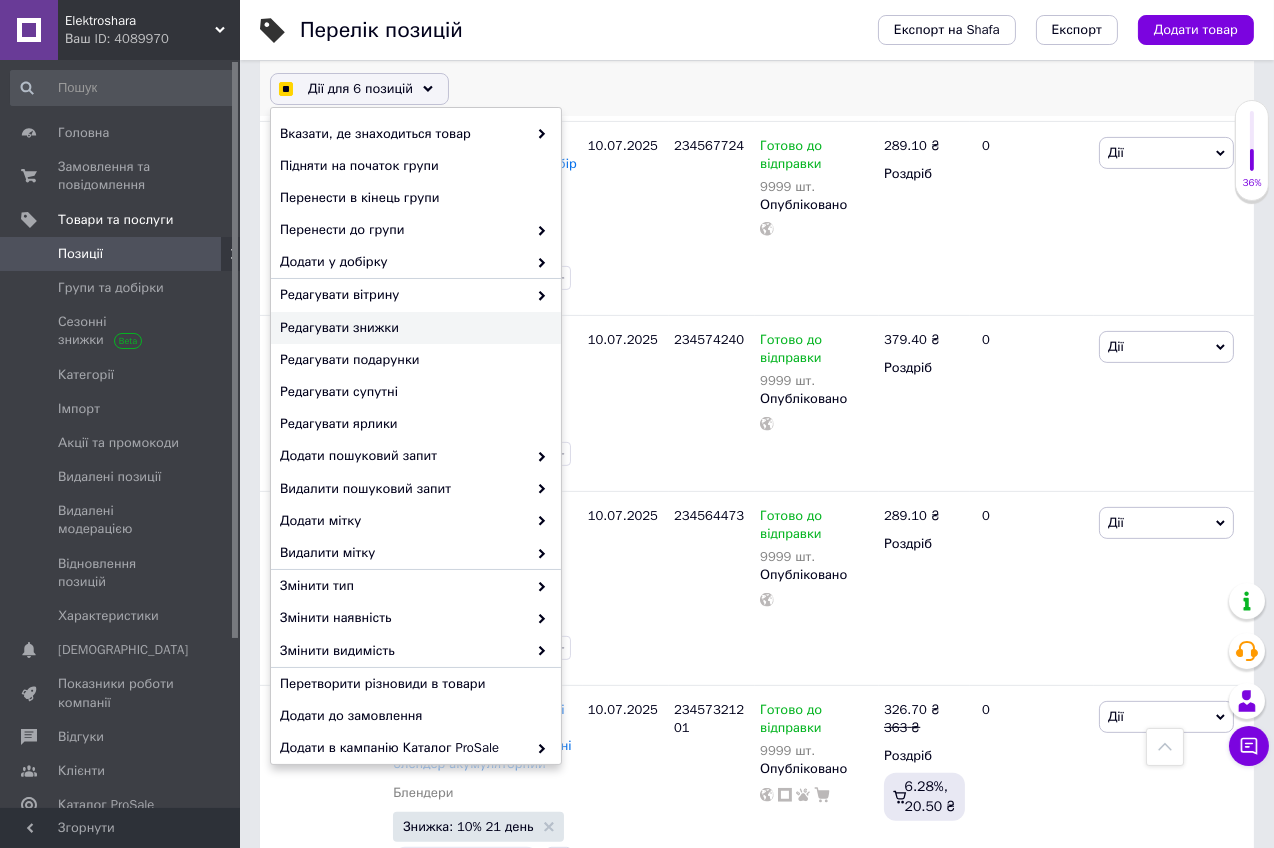 click on "Редагувати знижки" at bounding box center [413, 328] 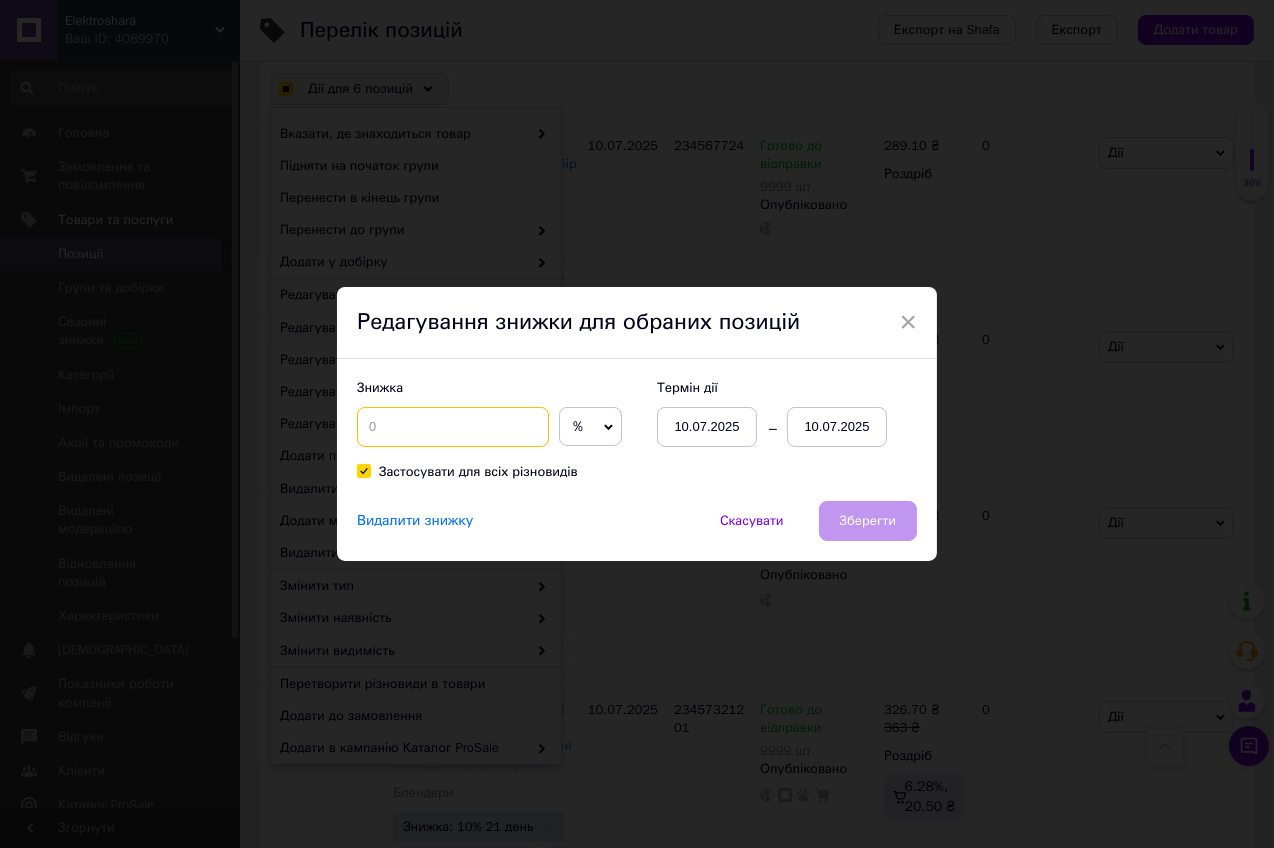 click at bounding box center [453, 427] 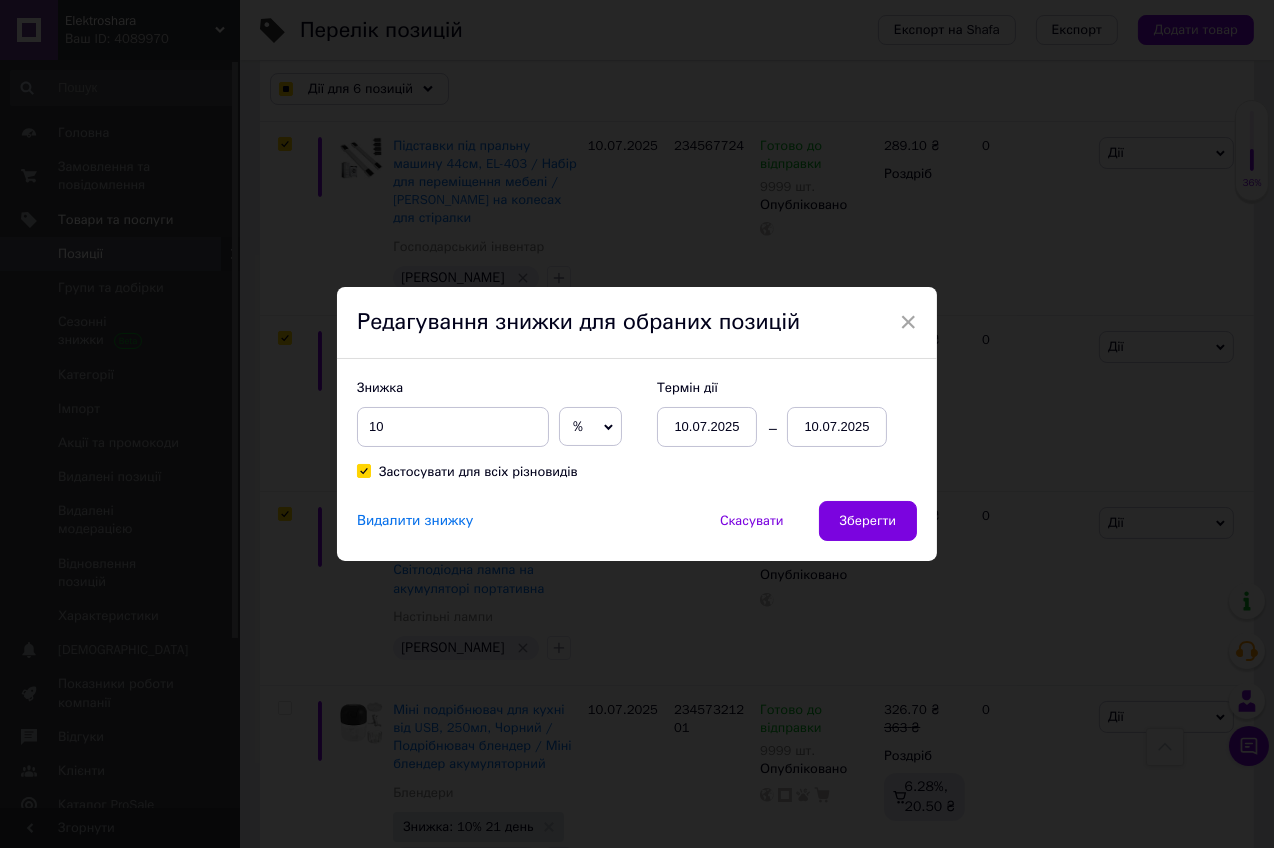 click on "10.07.2025" at bounding box center [837, 427] 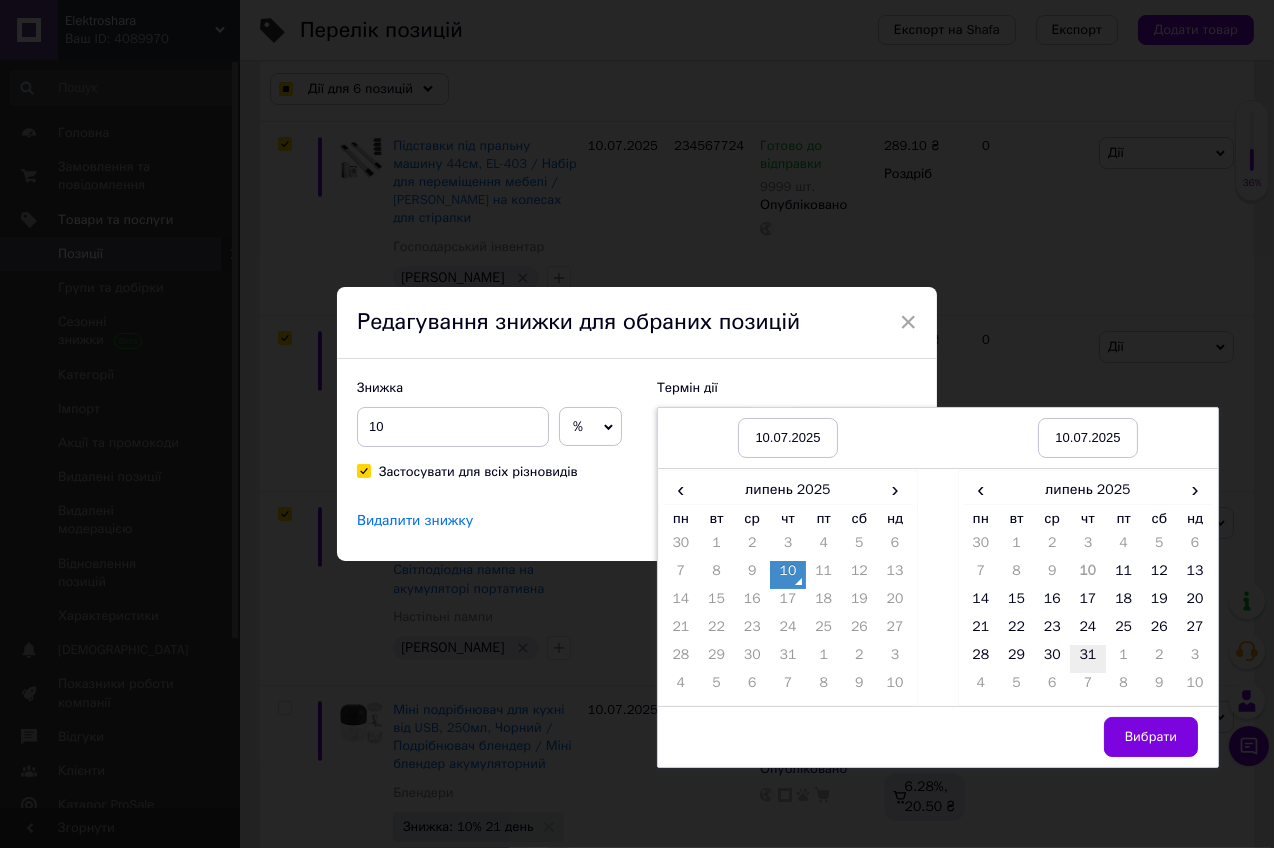 click on "31" at bounding box center [1088, 659] 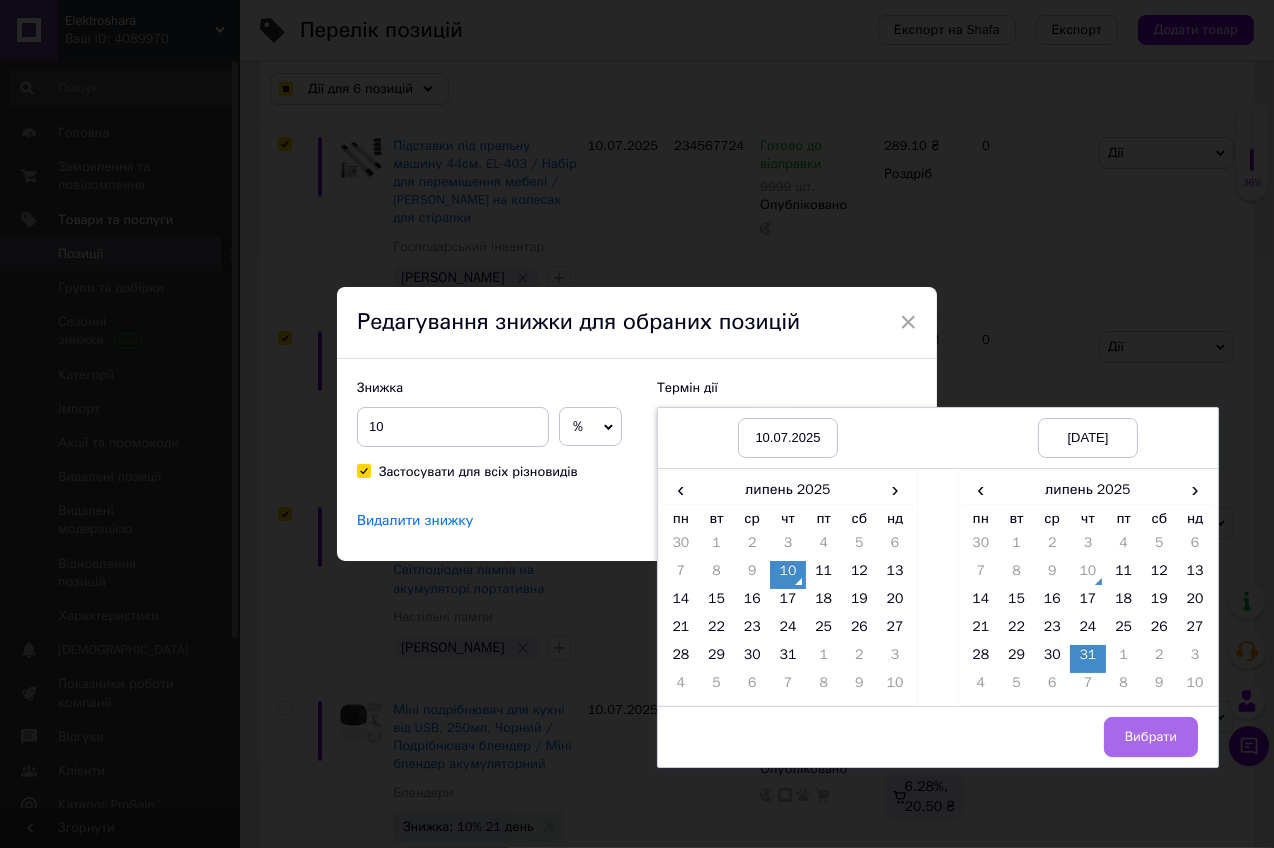 click on "Вибрати" at bounding box center [1151, 737] 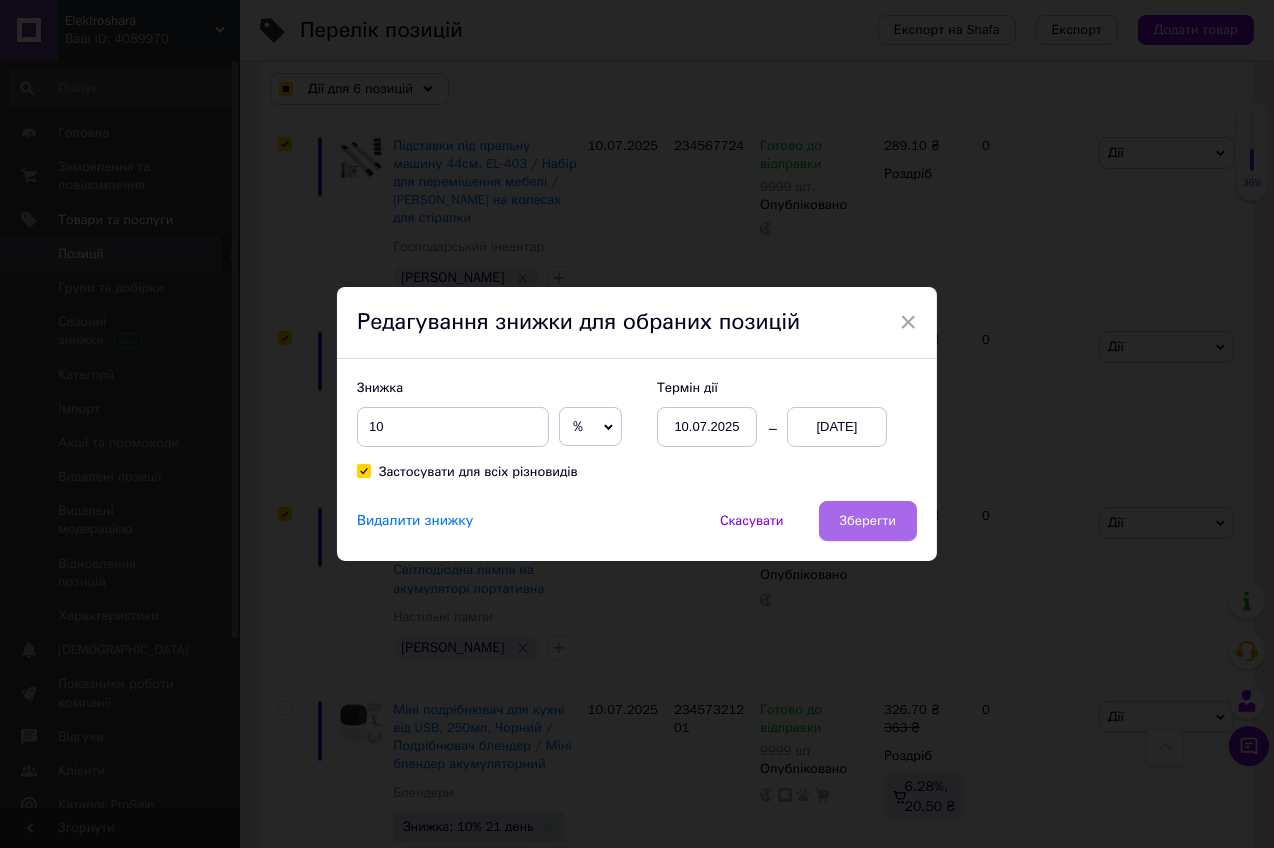 click on "Зберегти" at bounding box center [868, 521] 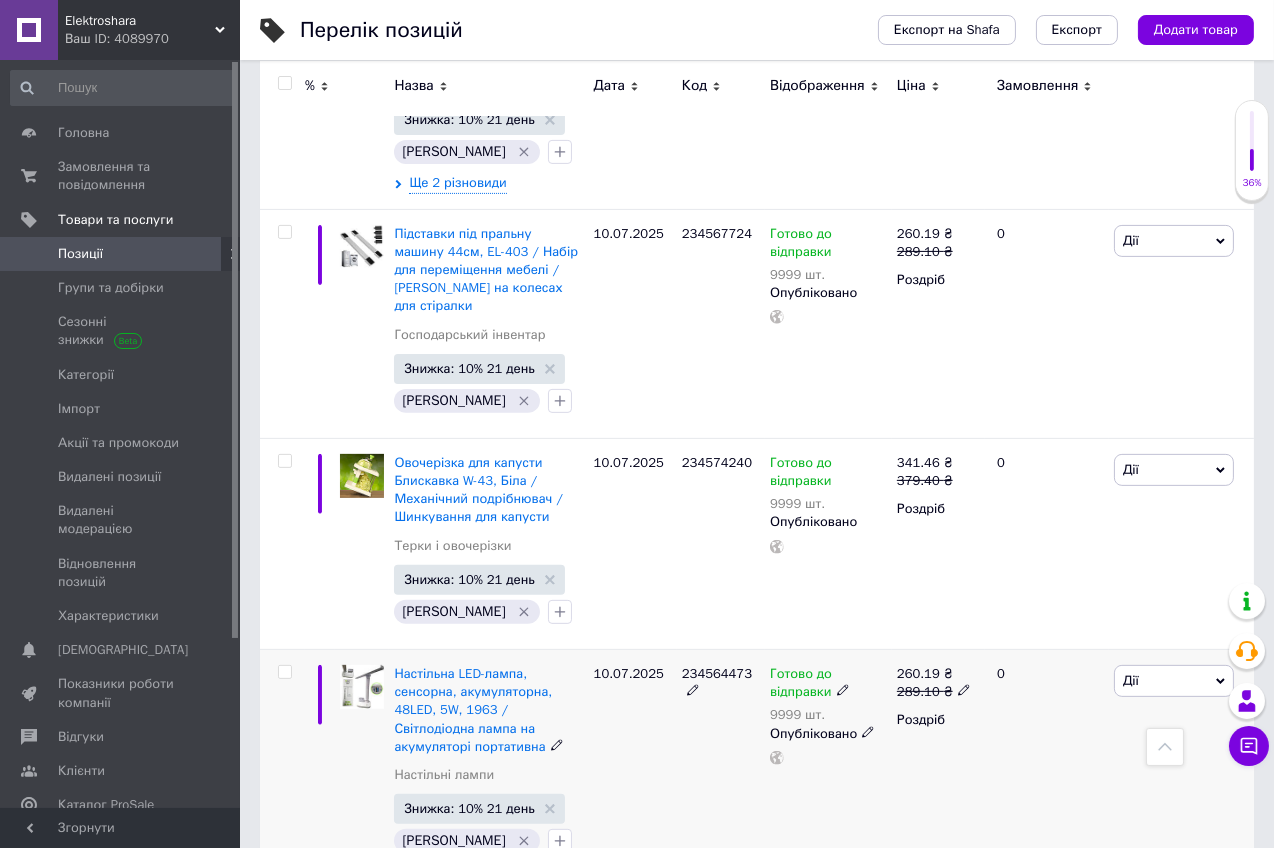 click on "10.07.2025" at bounding box center [633, 764] 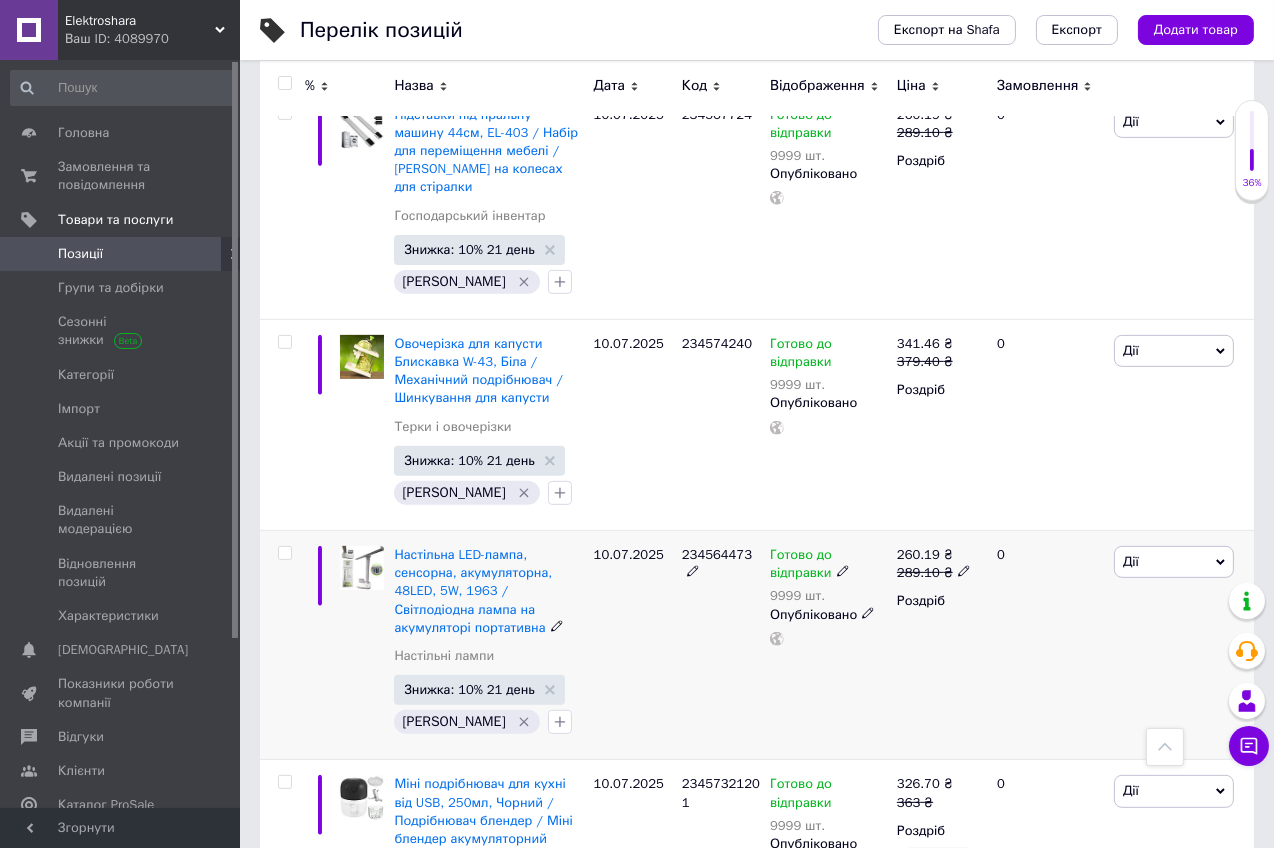 scroll, scrollTop: 1085, scrollLeft: 0, axis: vertical 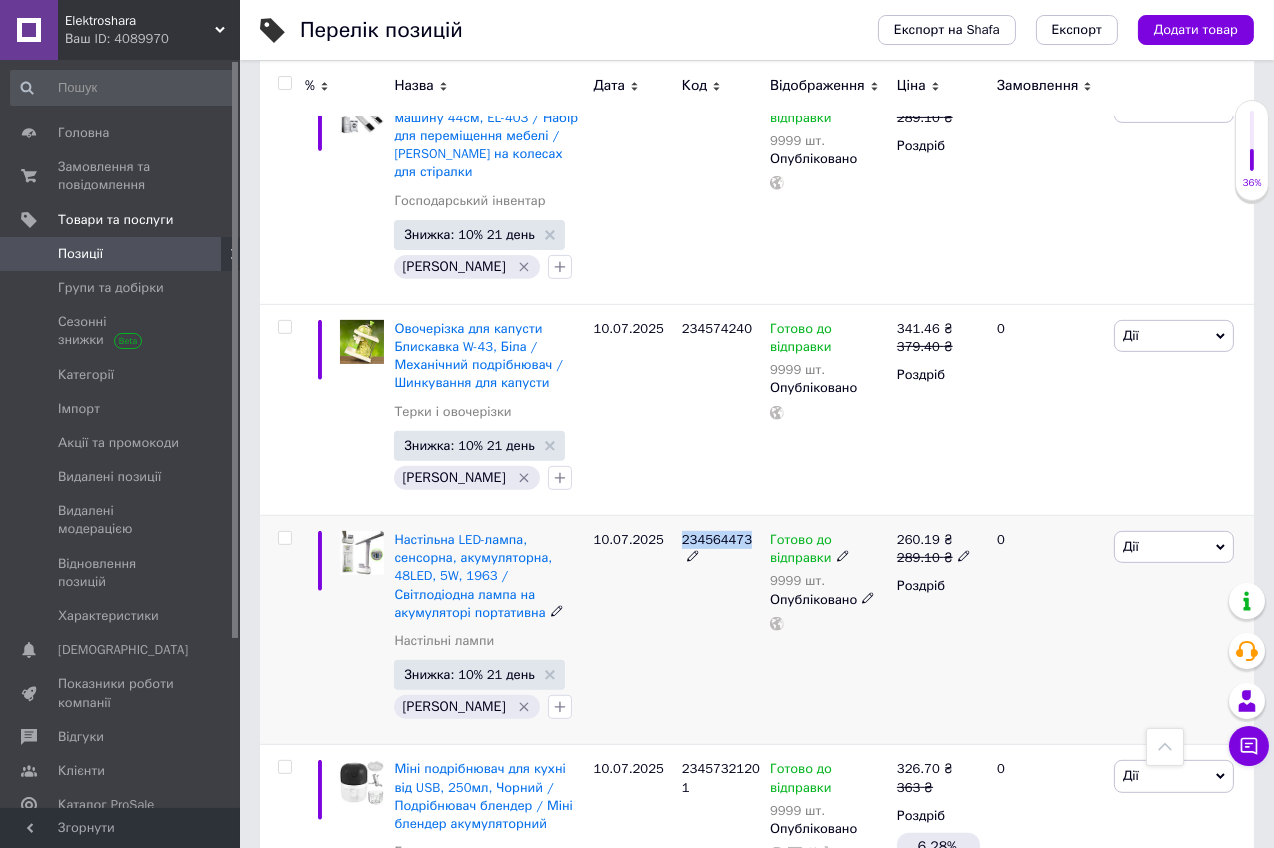 drag, startPoint x: 682, startPoint y: 517, endPoint x: 759, endPoint y: 514, distance: 77.05842 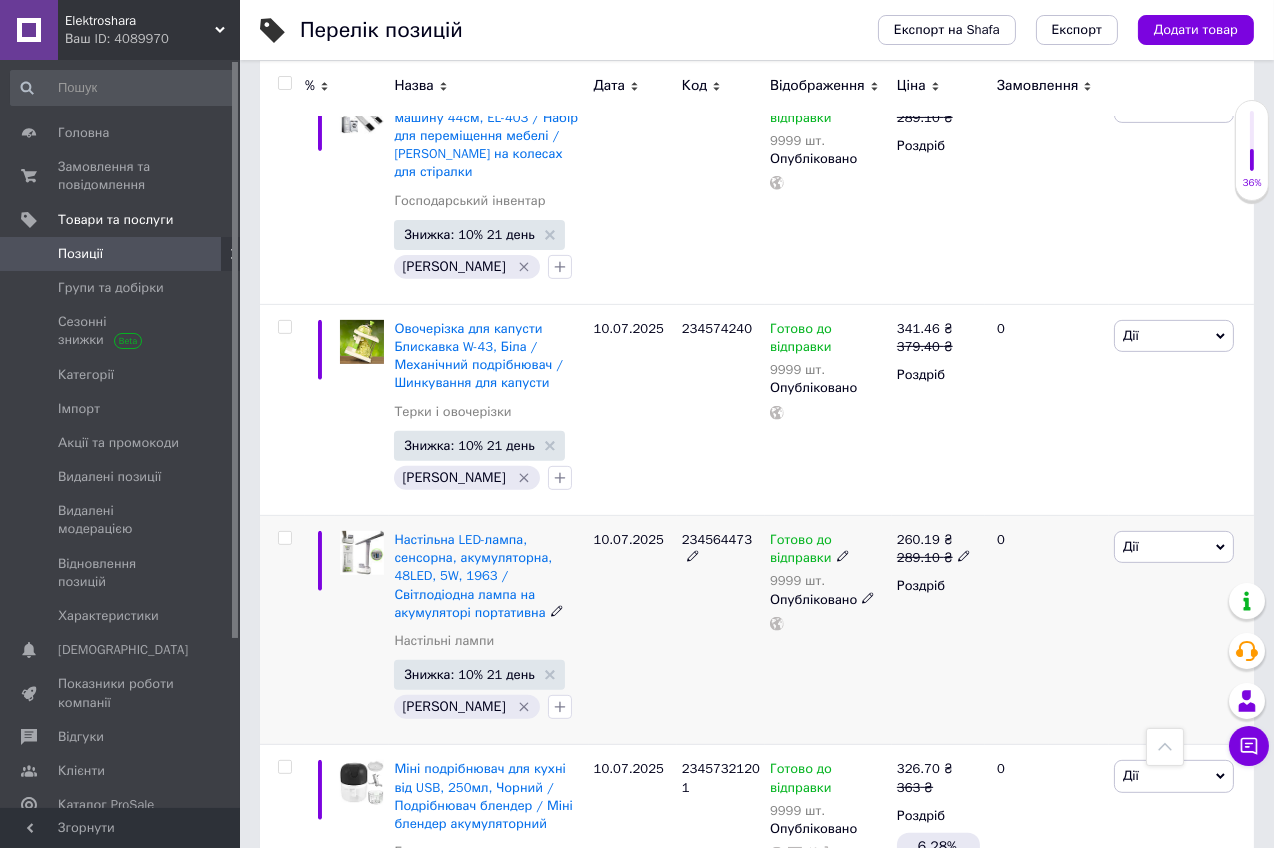 click 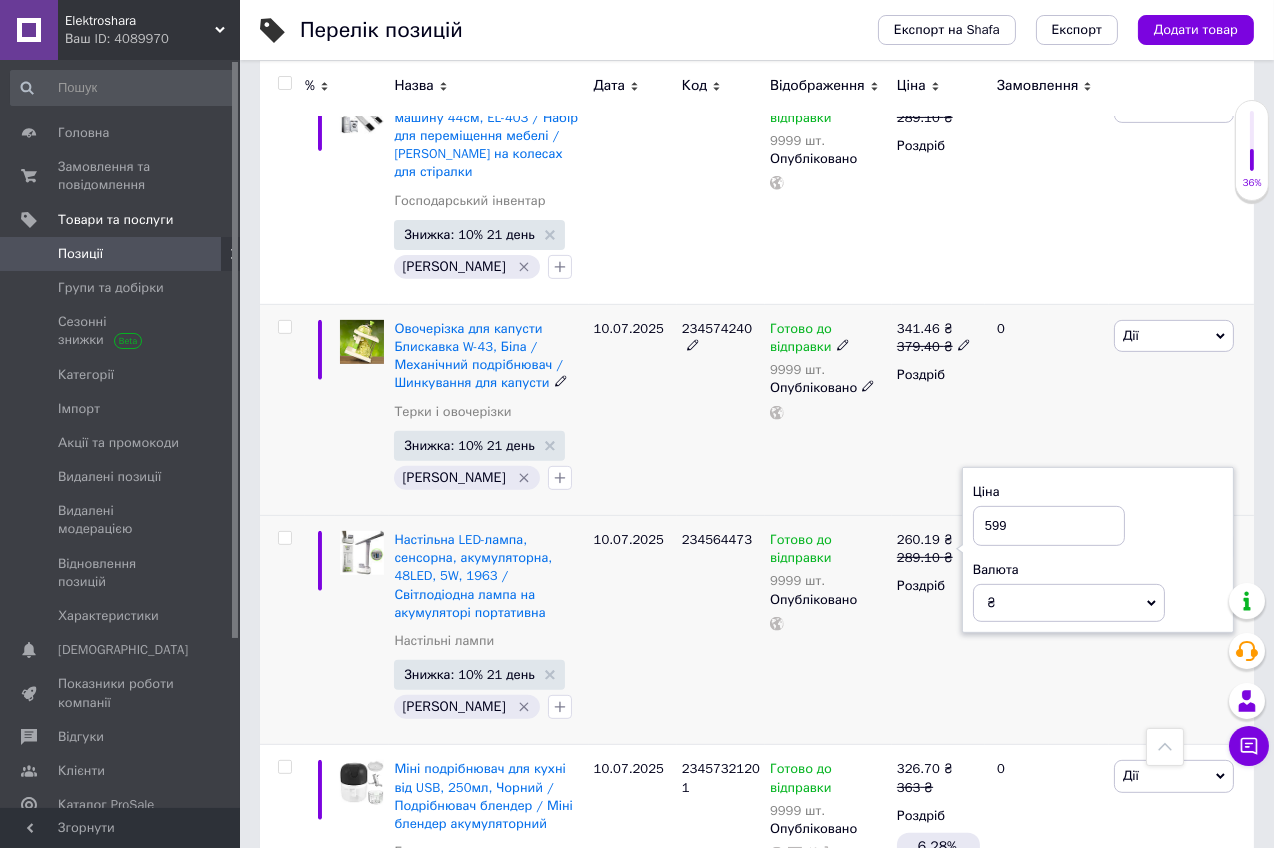 click on "Готово до відправки 9999 шт. Опубліковано" at bounding box center [828, 409] 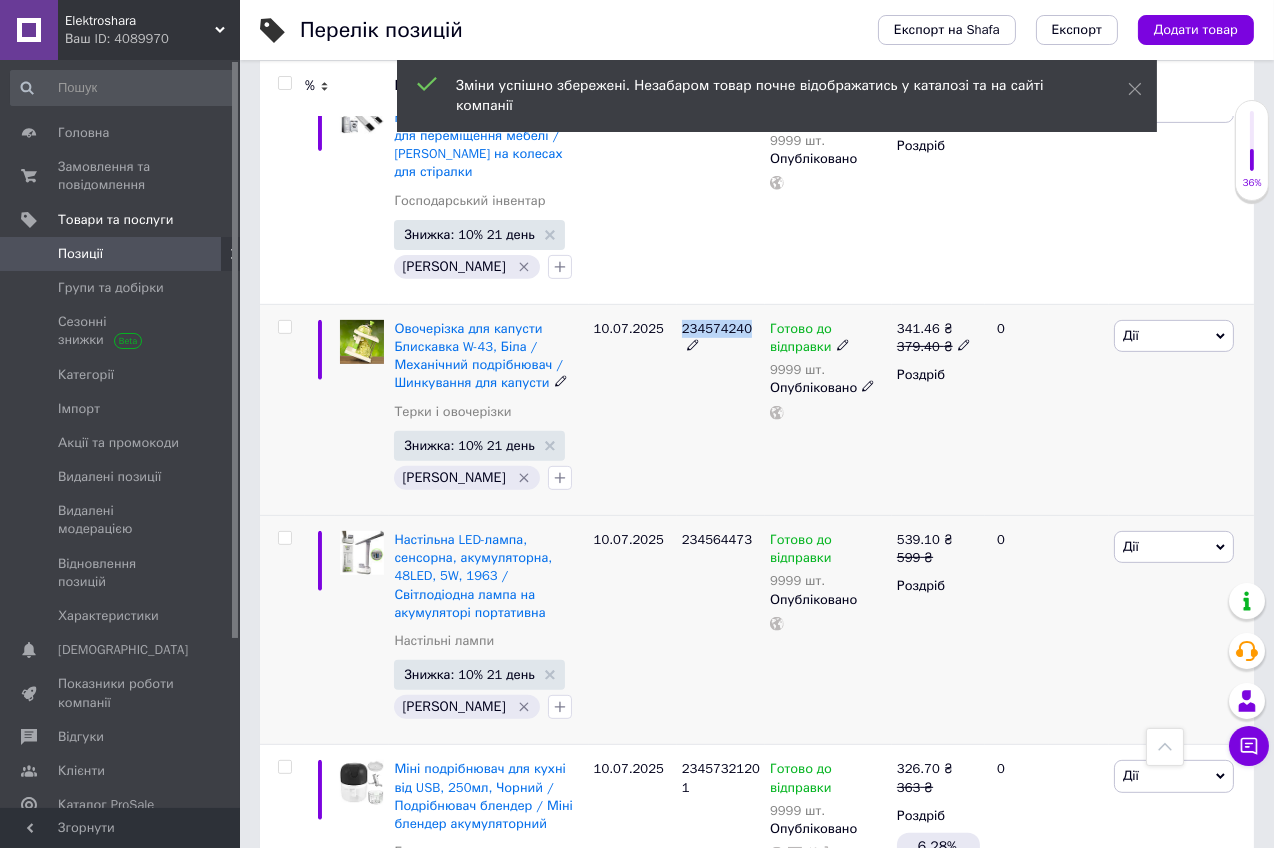drag, startPoint x: 684, startPoint y: 309, endPoint x: 752, endPoint y: 309, distance: 68 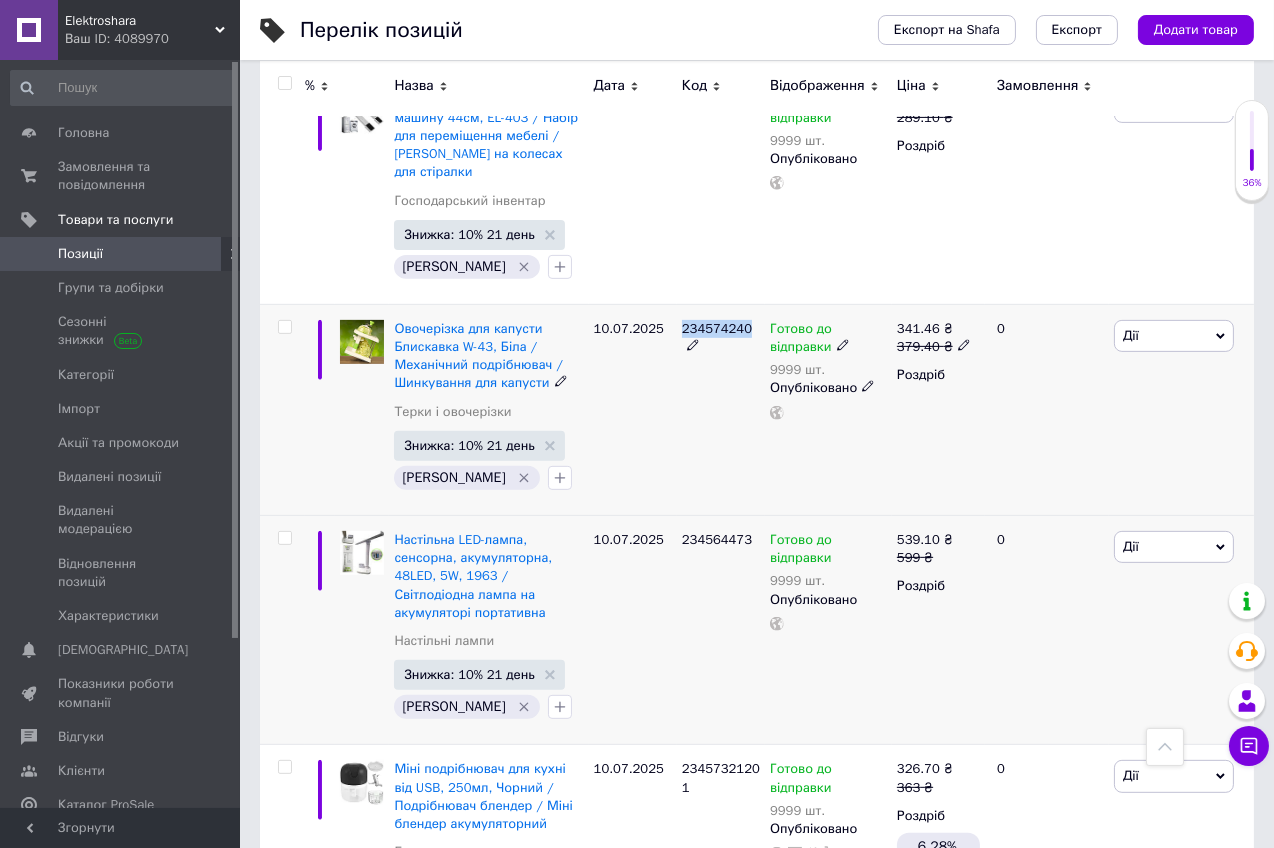 copy on "234574240" 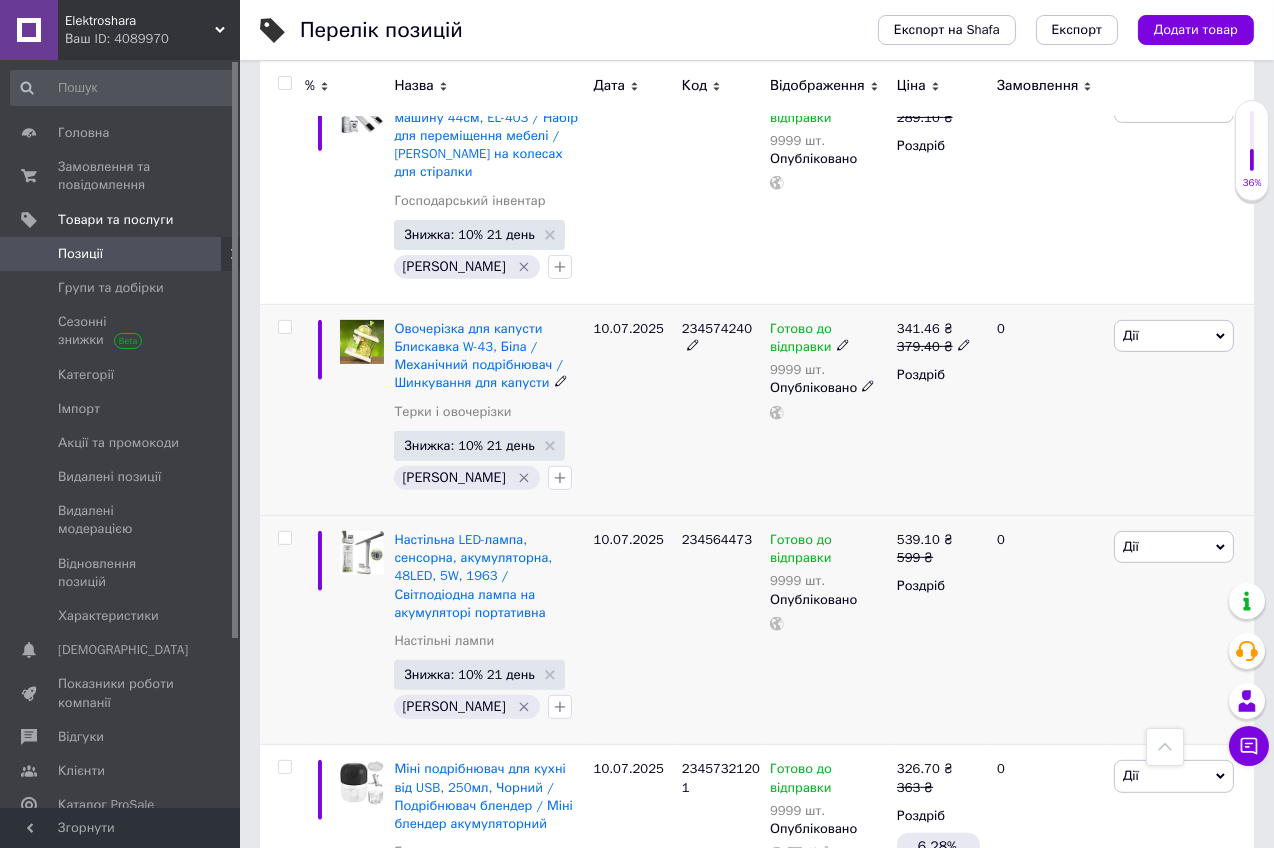 click 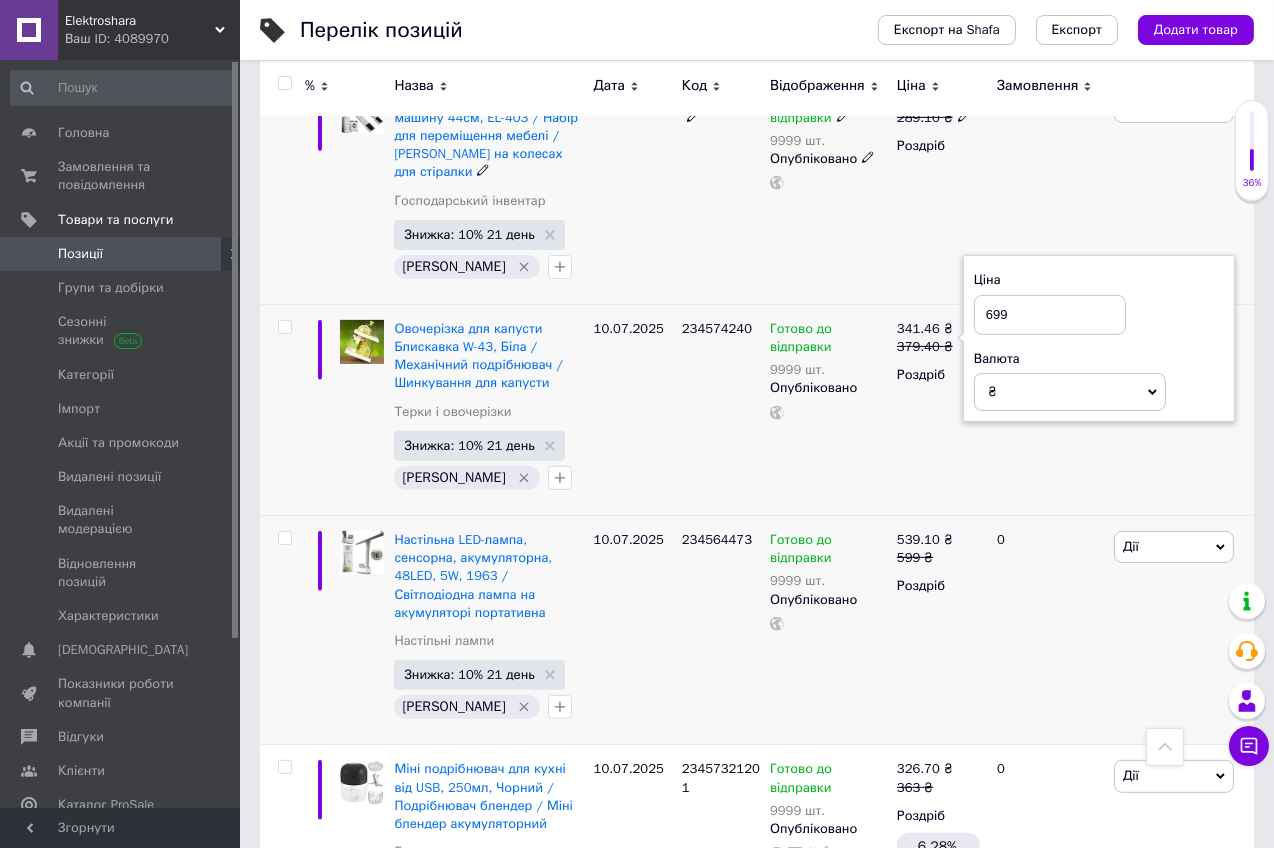 click on "Готово до відправки 9999 шт. Опубліковано" at bounding box center [828, 189] 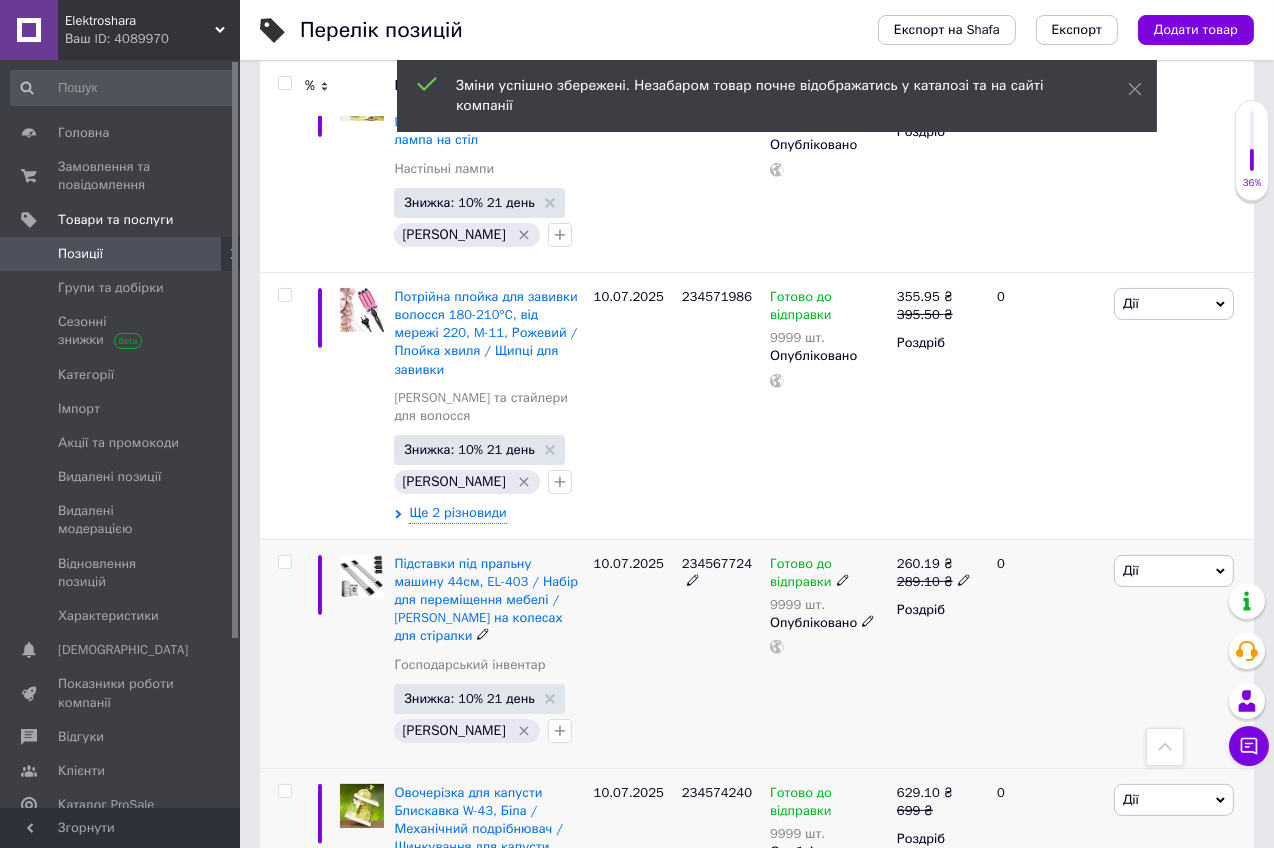 scroll, scrollTop: 601, scrollLeft: 0, axis: vertical 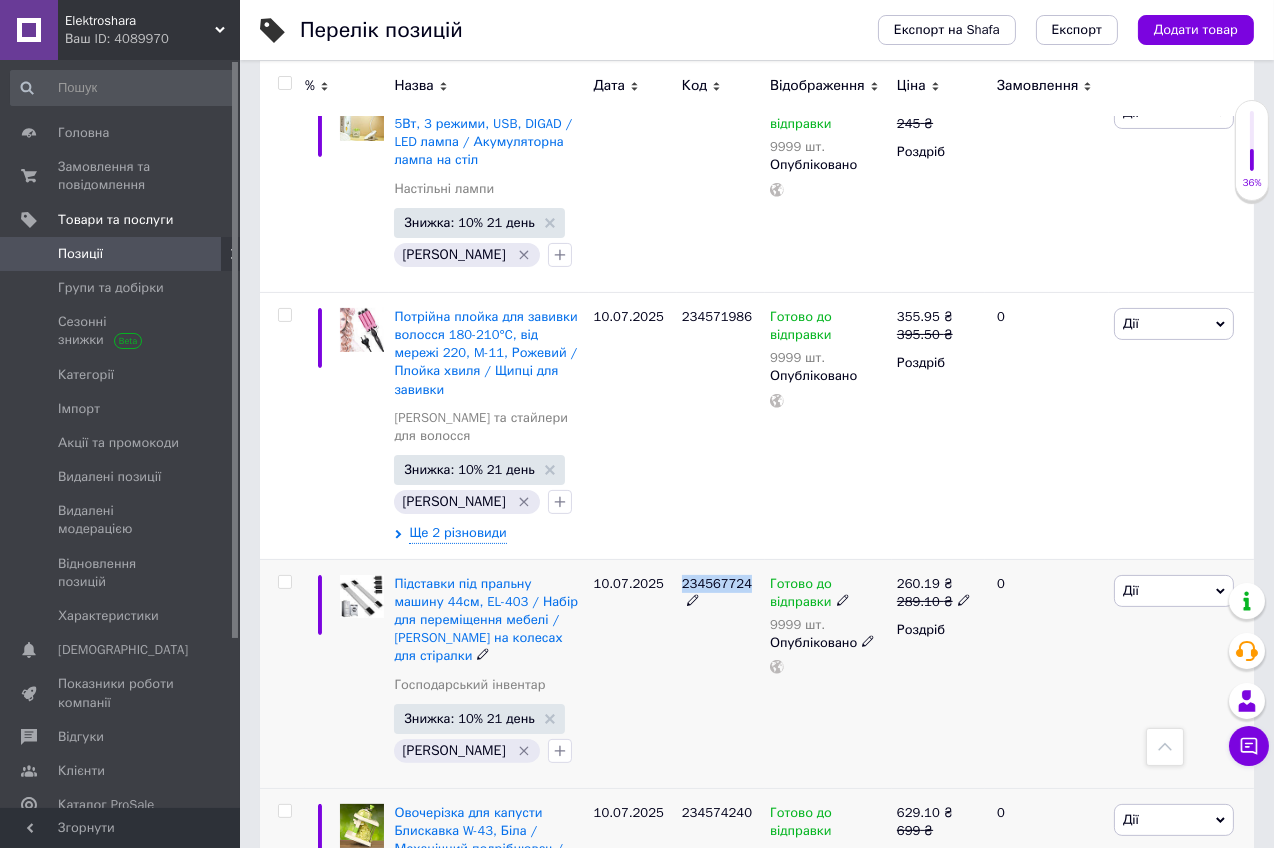 drag, startPoint x: 684, startPoint y: 567, endPoint x: 756, endPoint y: 564, distance: 72.06247 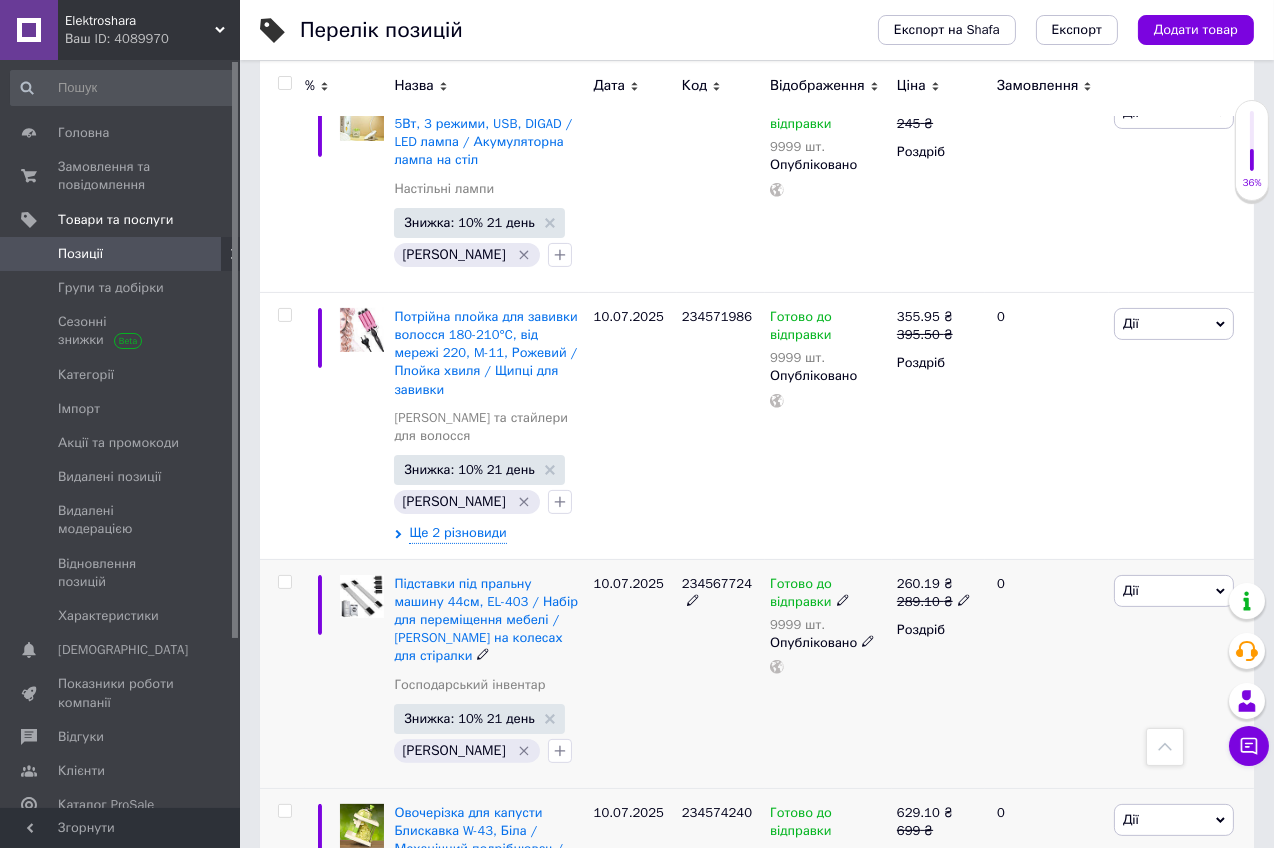 click at bounding box center [964, 599] 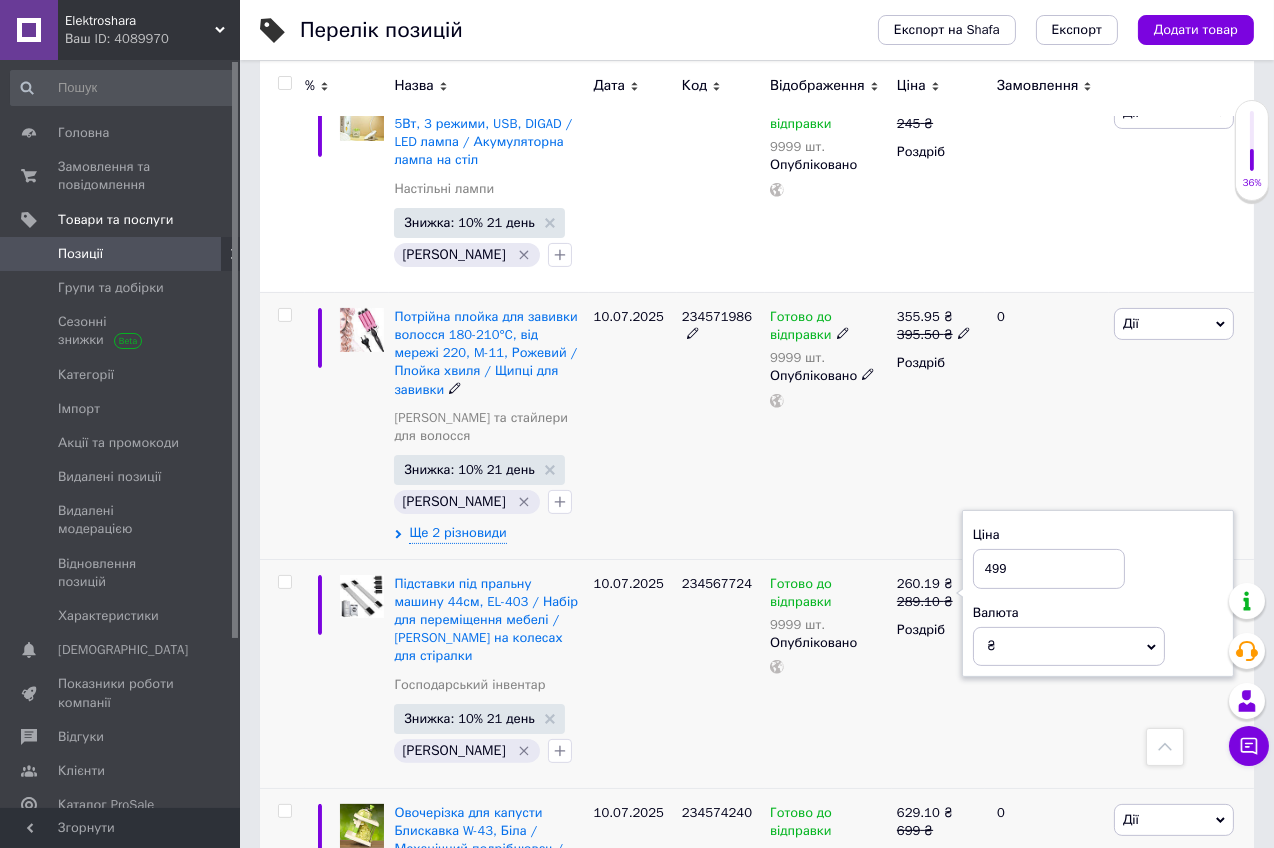 click on "Готово до відправки 9999 шт. Опубліковано" at bounding box center (828, 425) 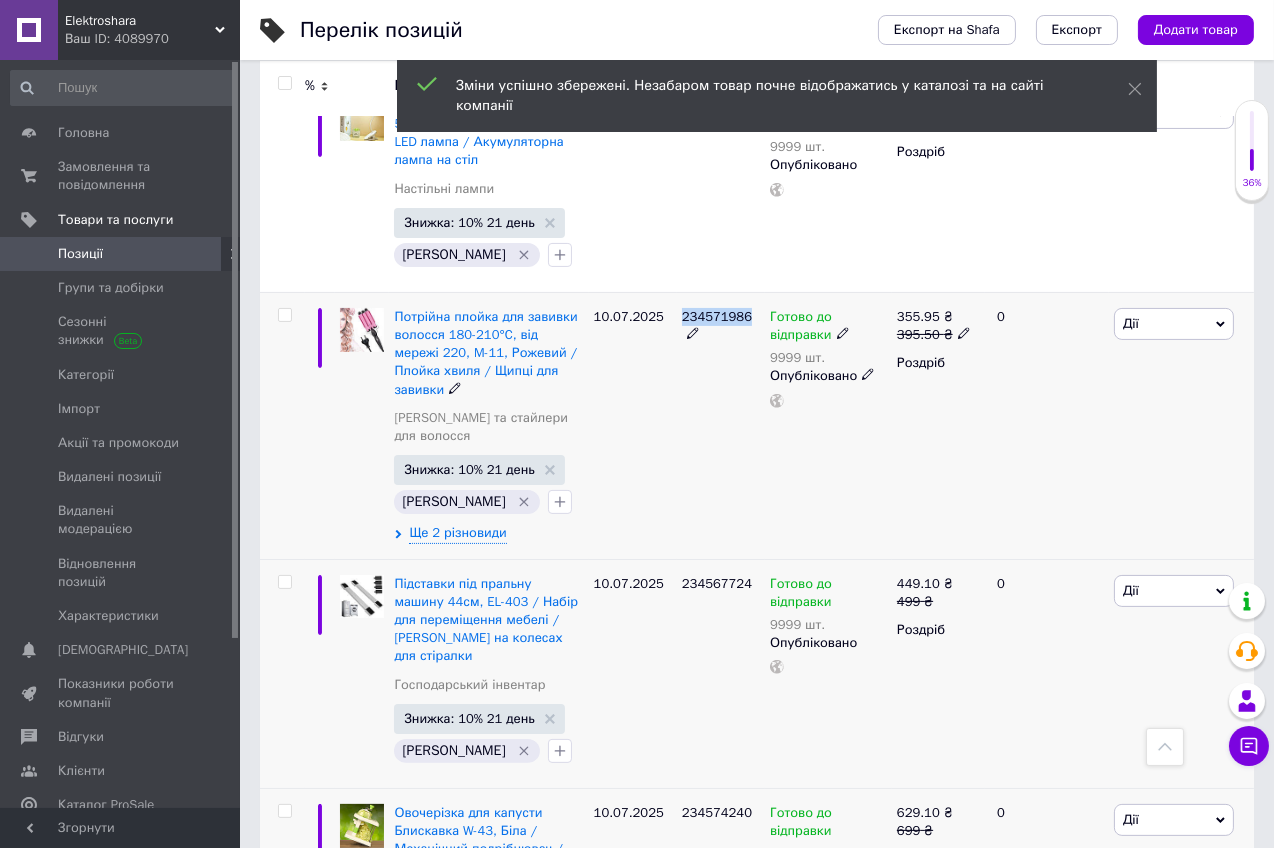 drag, startPoint x: 683, startPoint y: 308, endPoint x: 755, endPoint y: 308, distance: 72 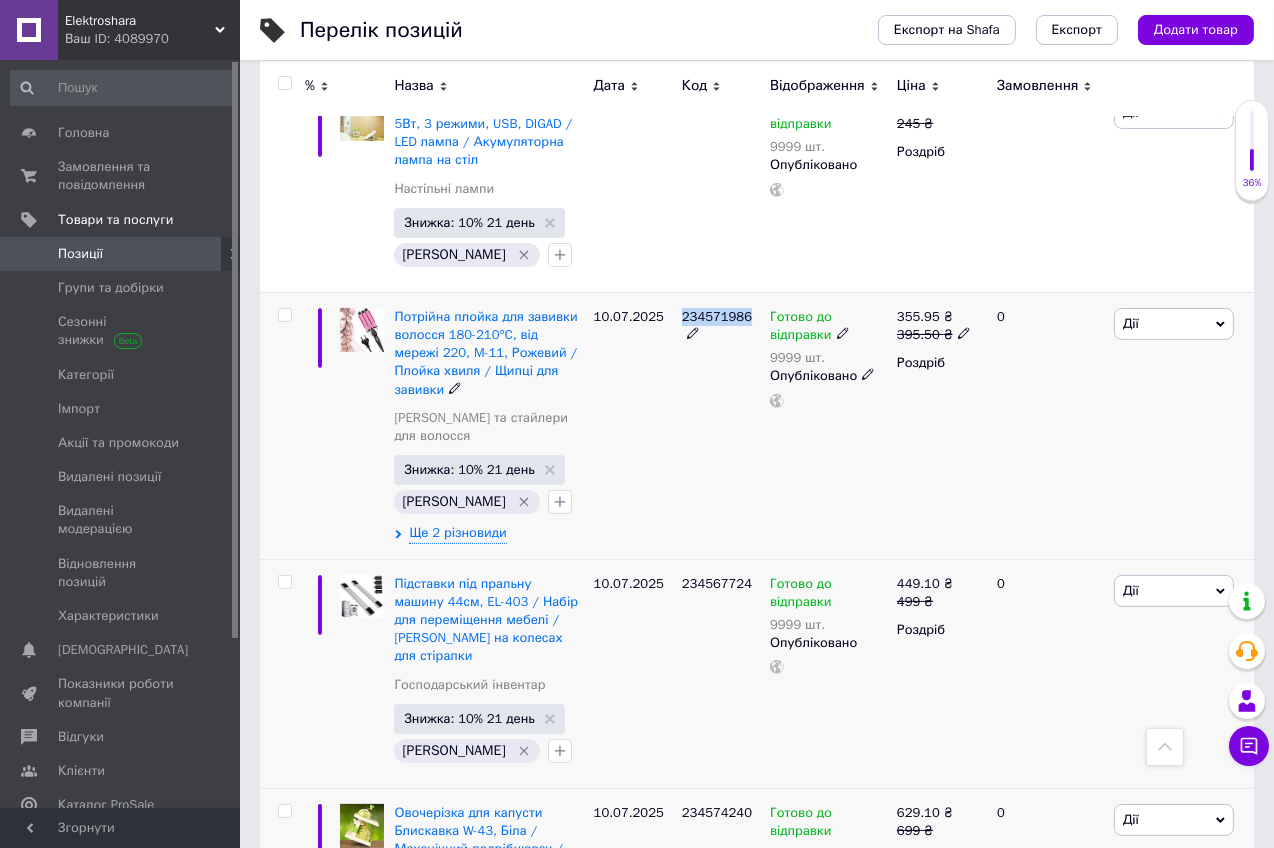 copy on "234571986" 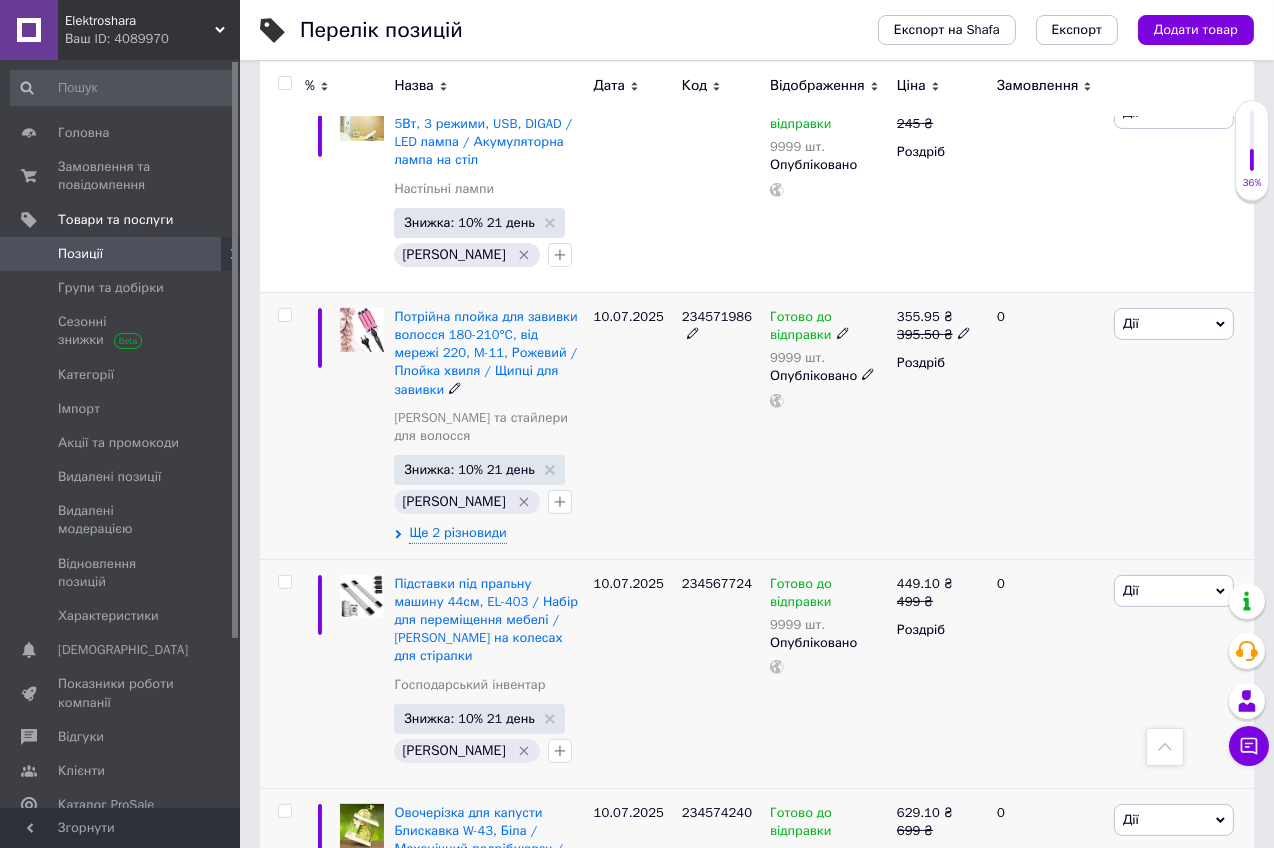 click 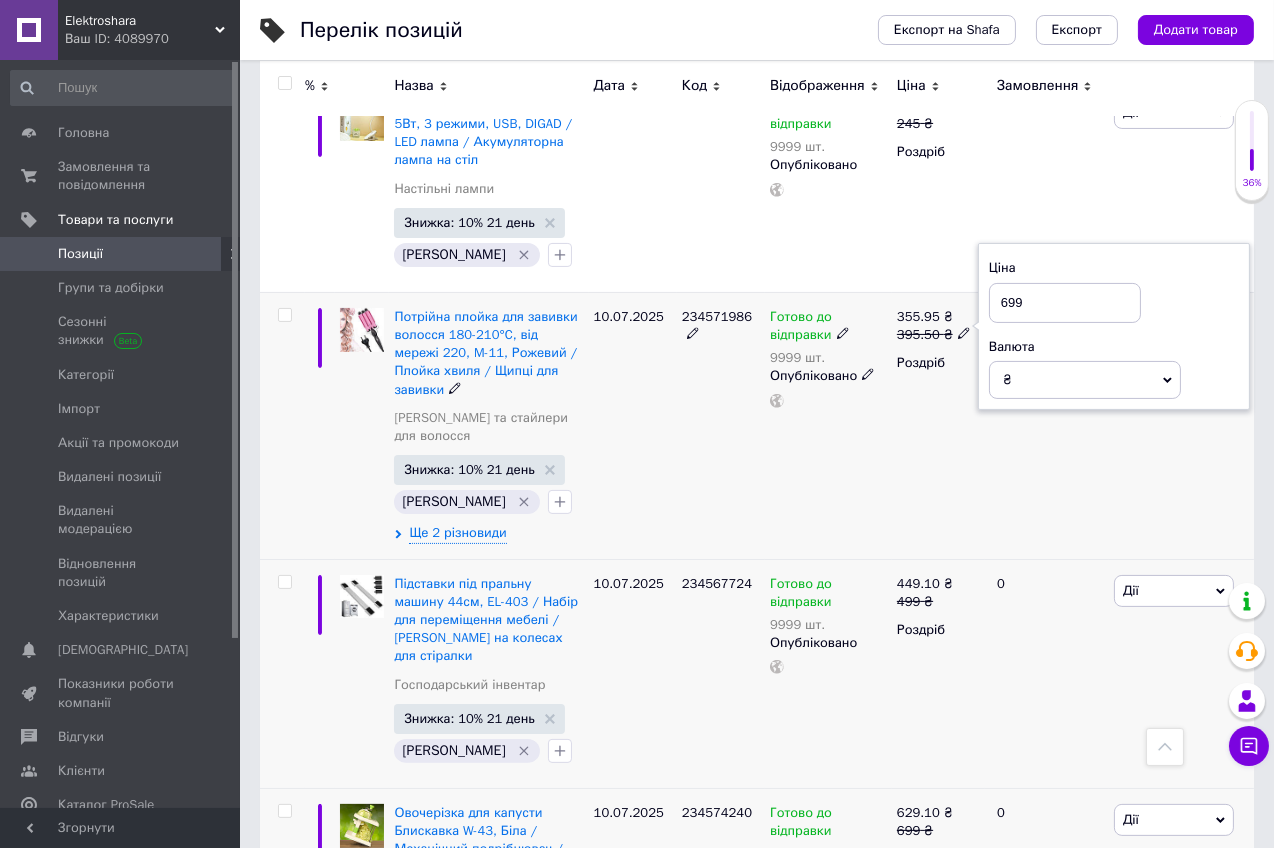 click on "355.95   ₴ 395.50   ₴ Ціна 699 Валюта ₴ $ EUR CHF GBP ¥ PLN ₸ MDL HUF KGS CNY TRY KRW lei Роздріб" at bounding box center [938, 425] 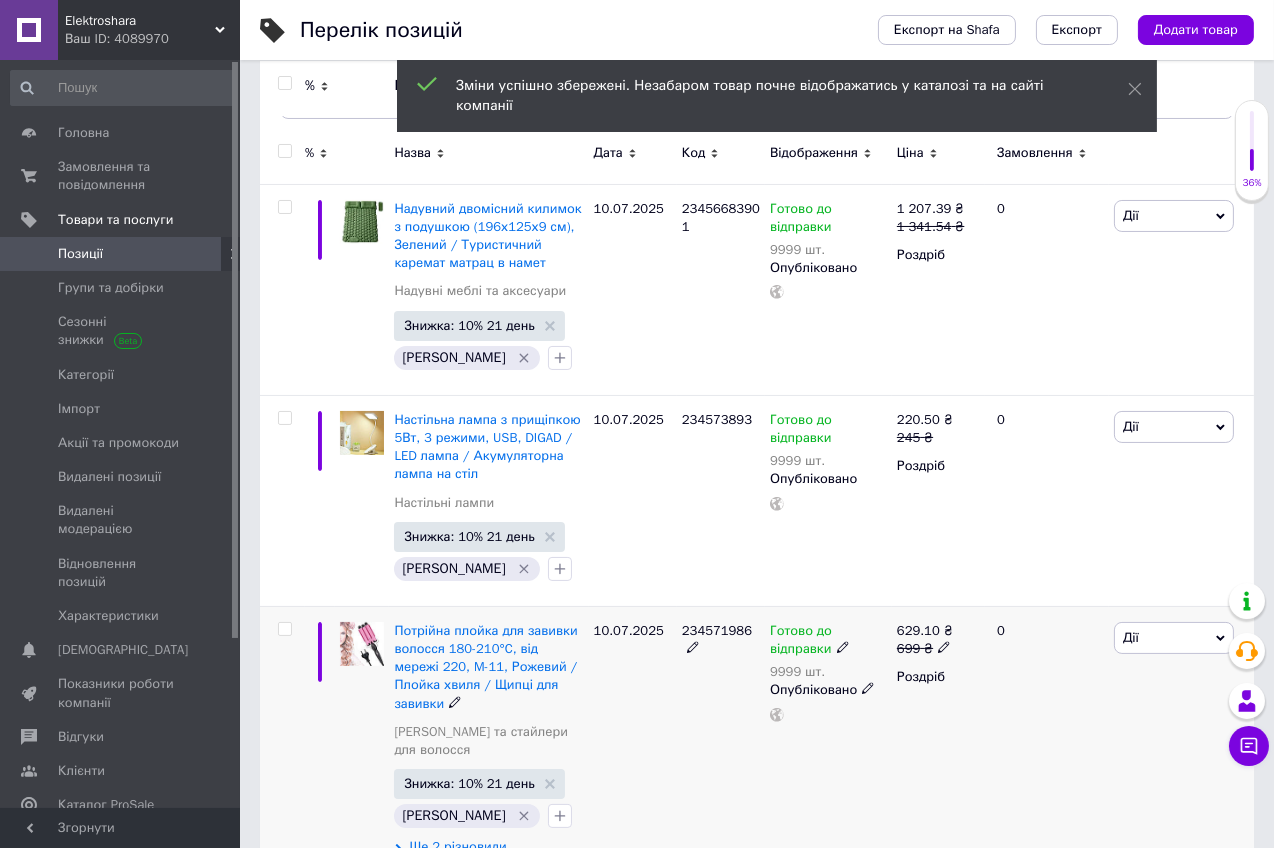 scroll, scrollTop: 285, scrollLeft: 0, axis: vertical 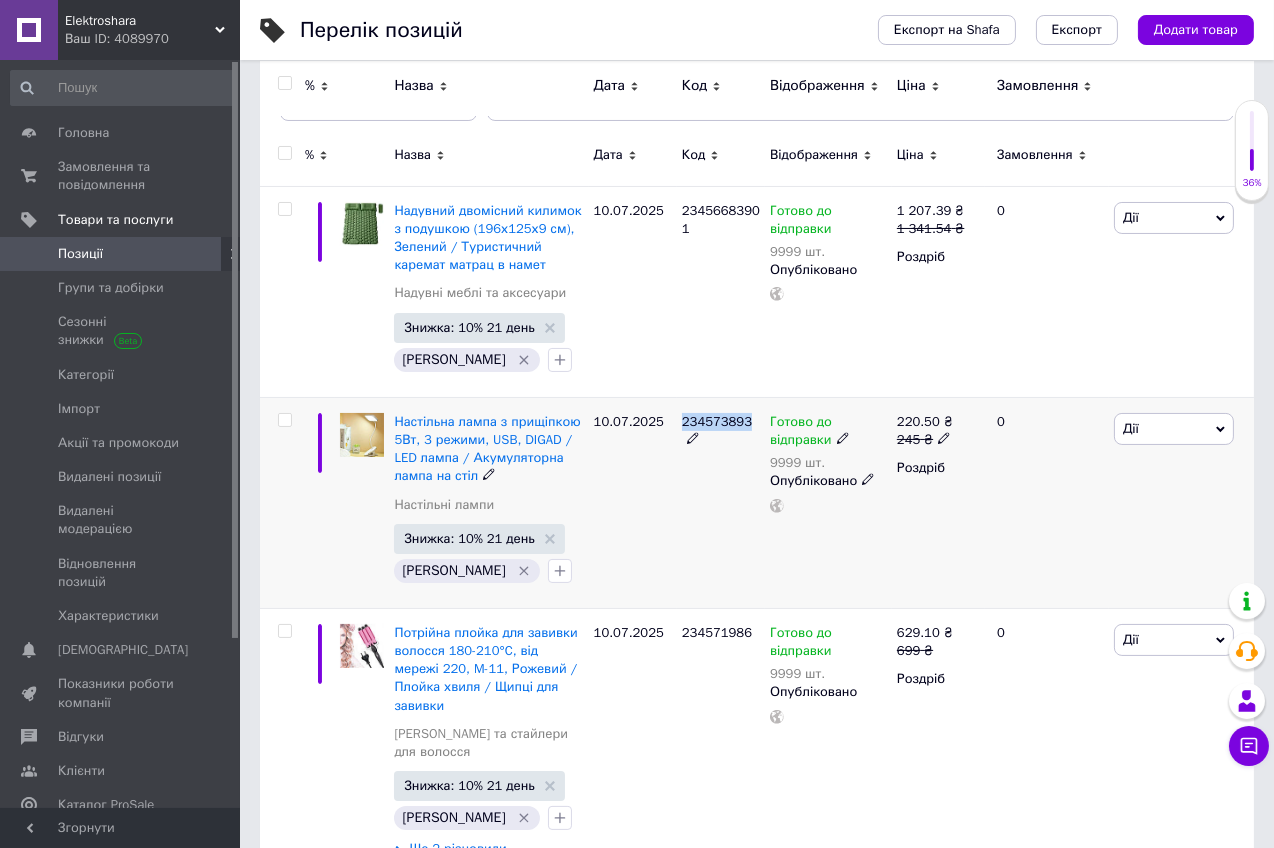 drag, startPoint x: 683, startPoint y: 415, endPoint x: 764, endPoint y: 412, distance: 81.055534 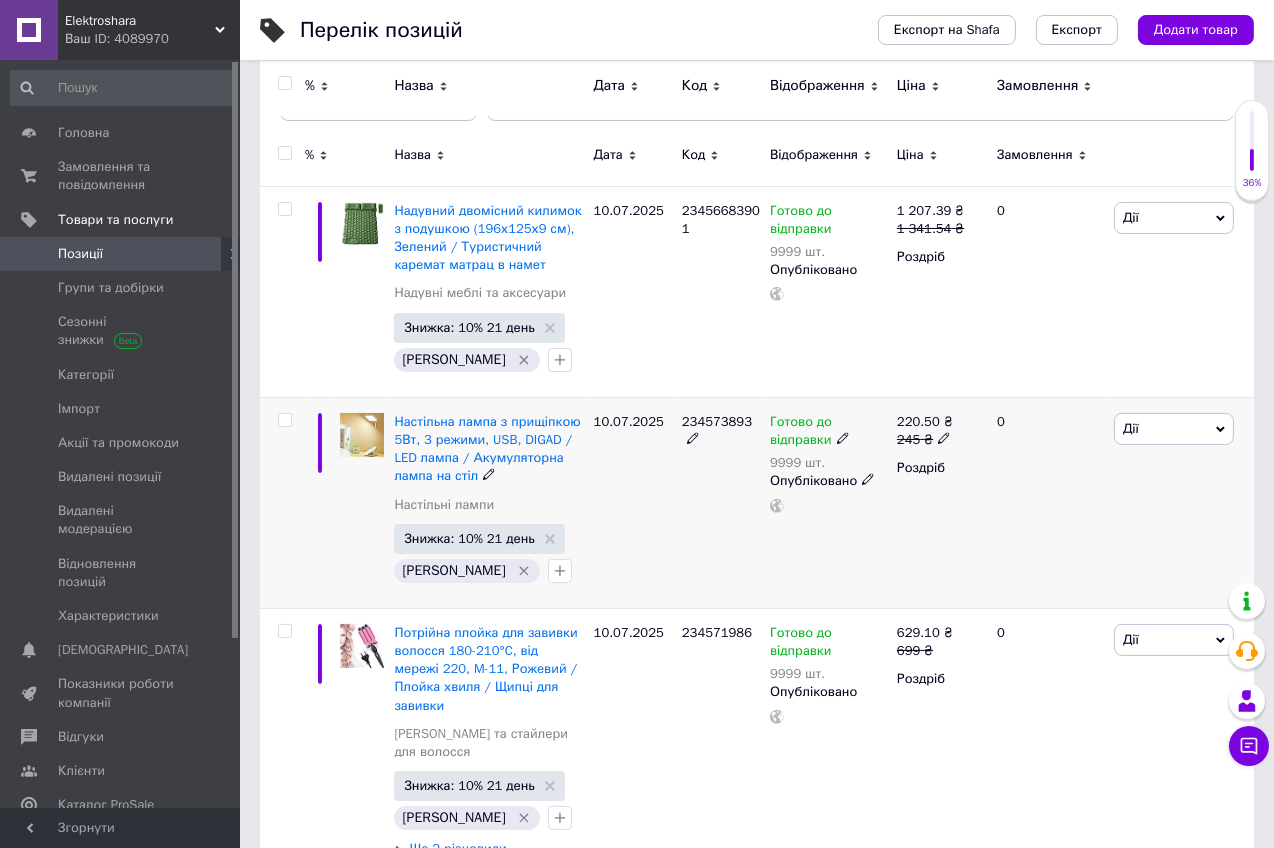click 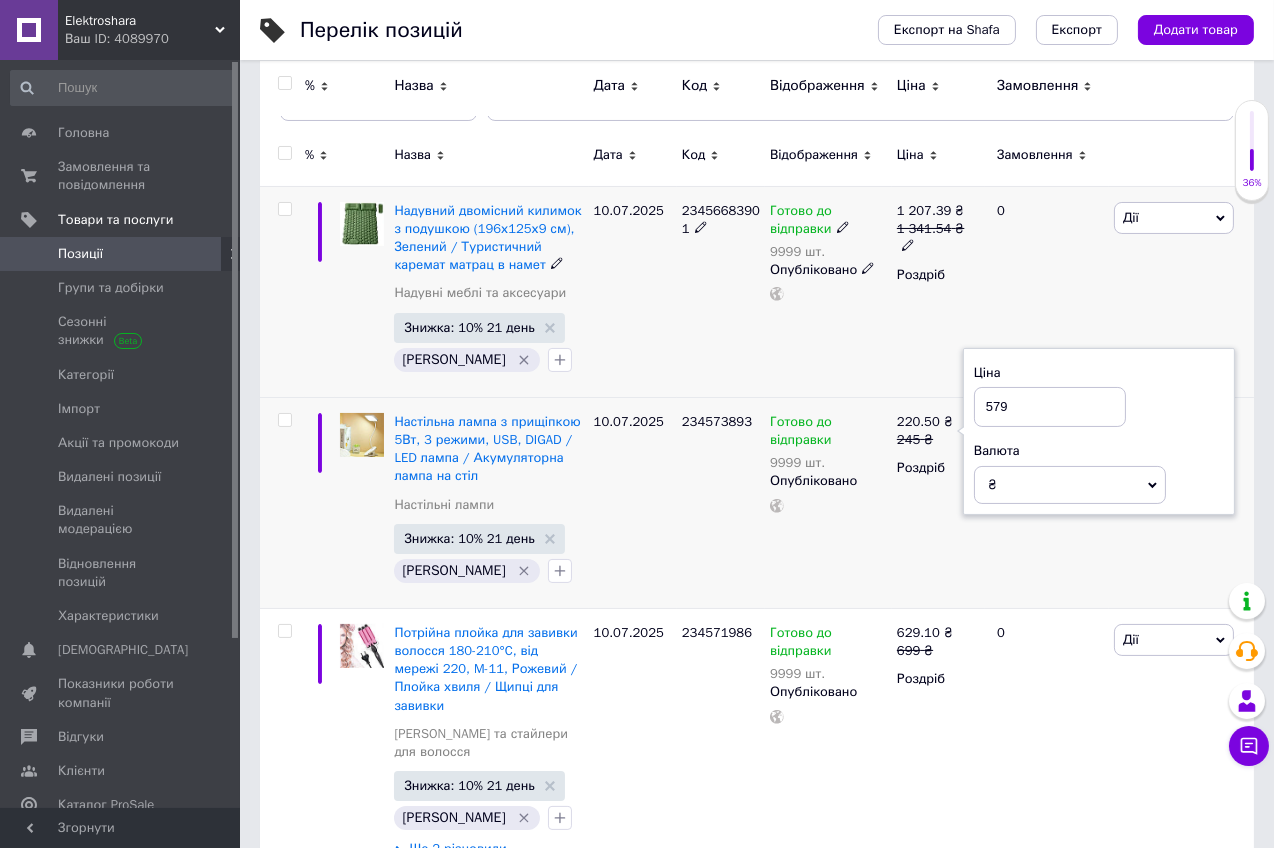 click on "Готово до відправки 9999 шт. Опубліковано" at bounding box center (828, 291) 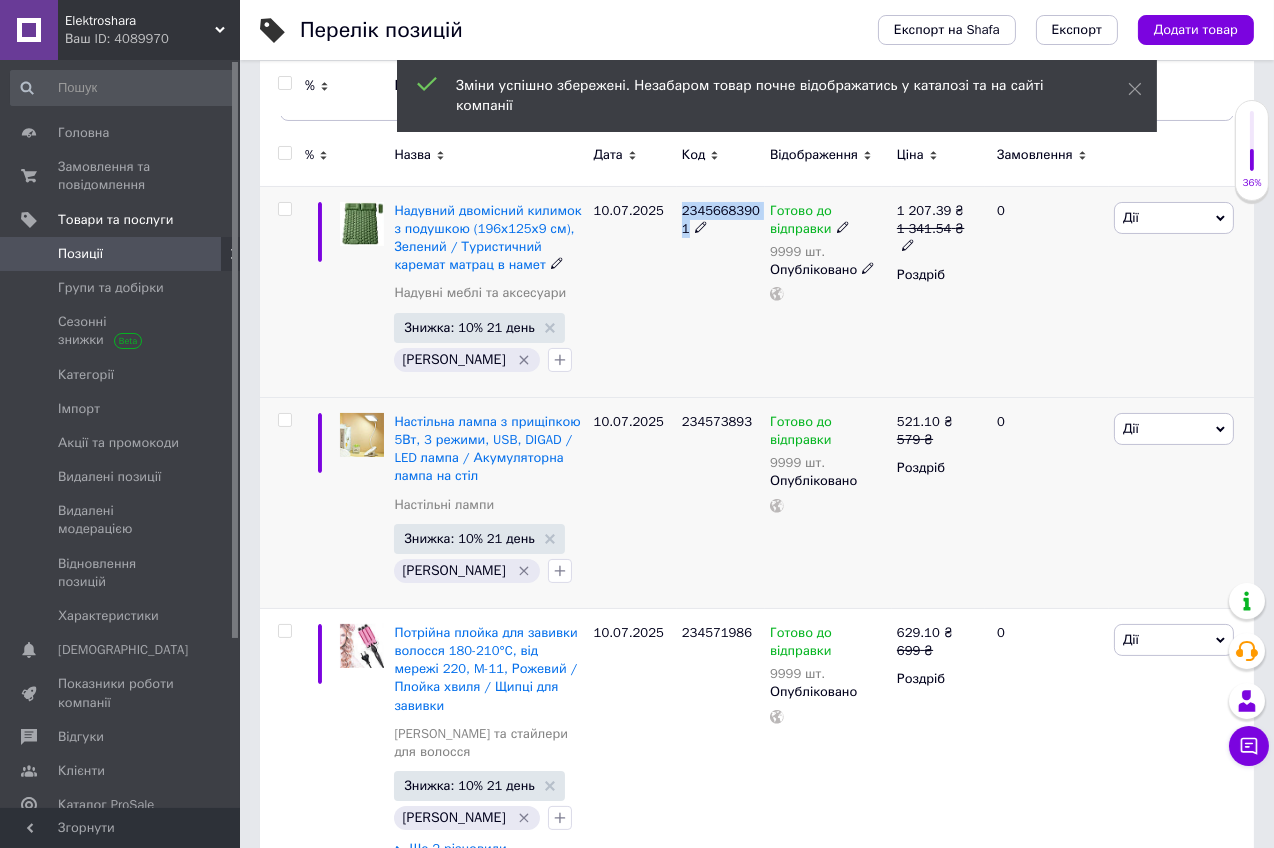 drag, startPoint x: 684, startPoint y: 208, endPoint x: 697, endPoint y: 221, distance: 18.384777 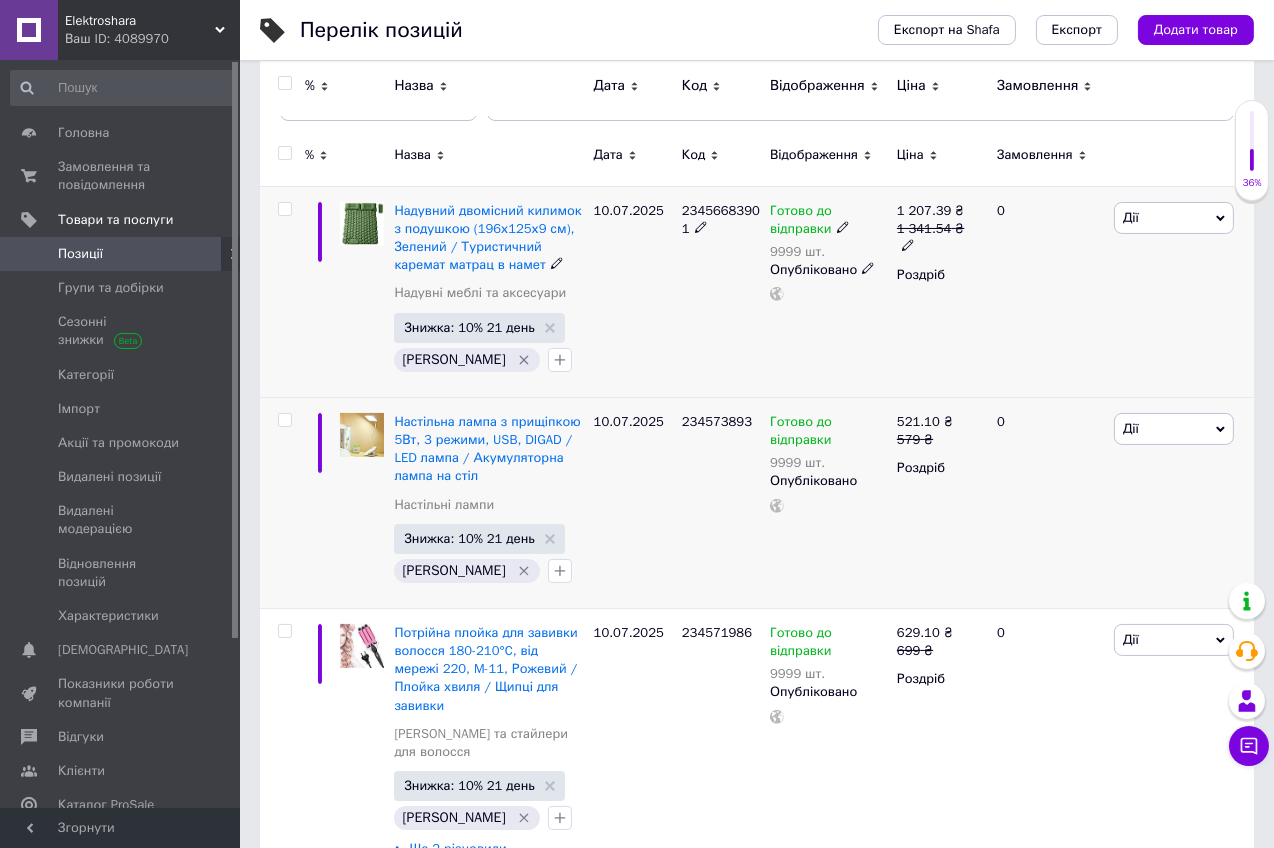 click 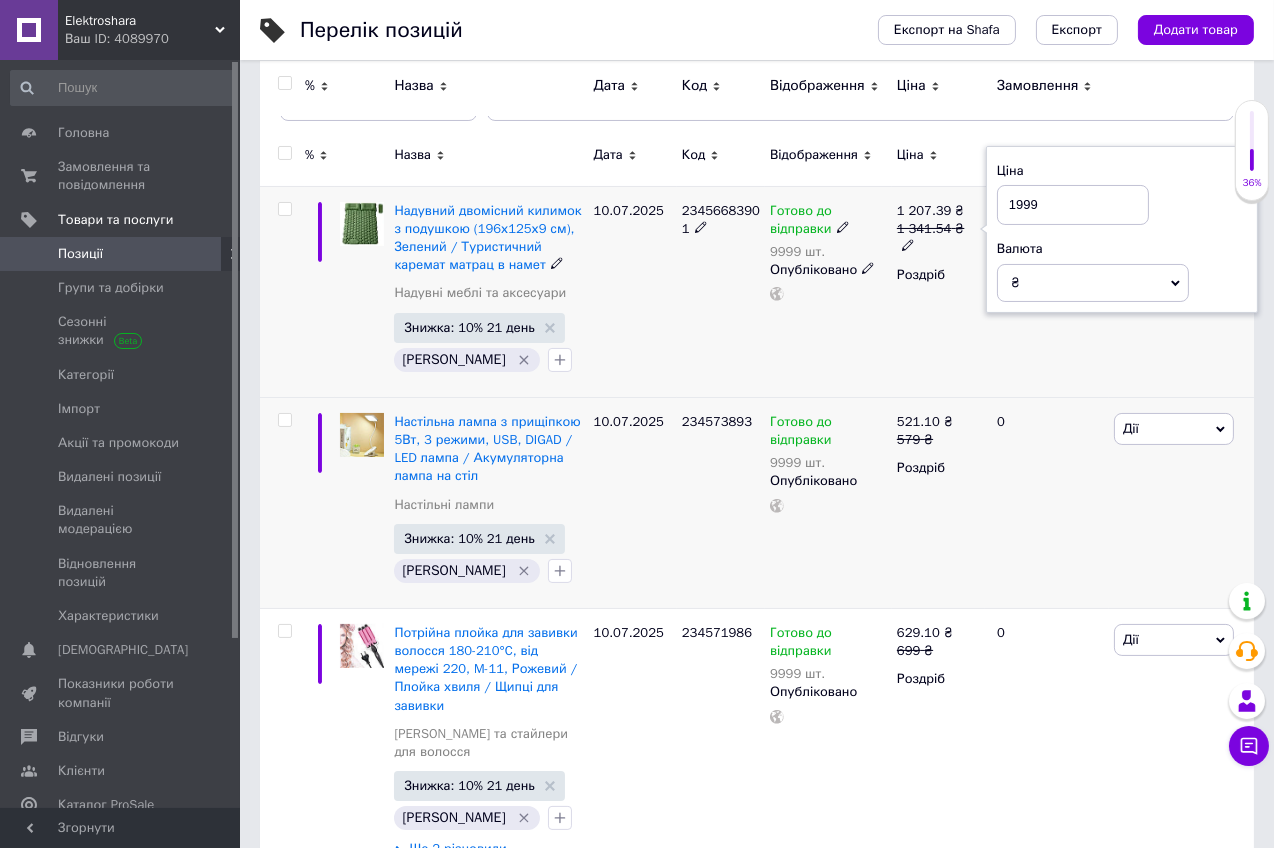 click on "23456683901" at bounding box center (721, 291) 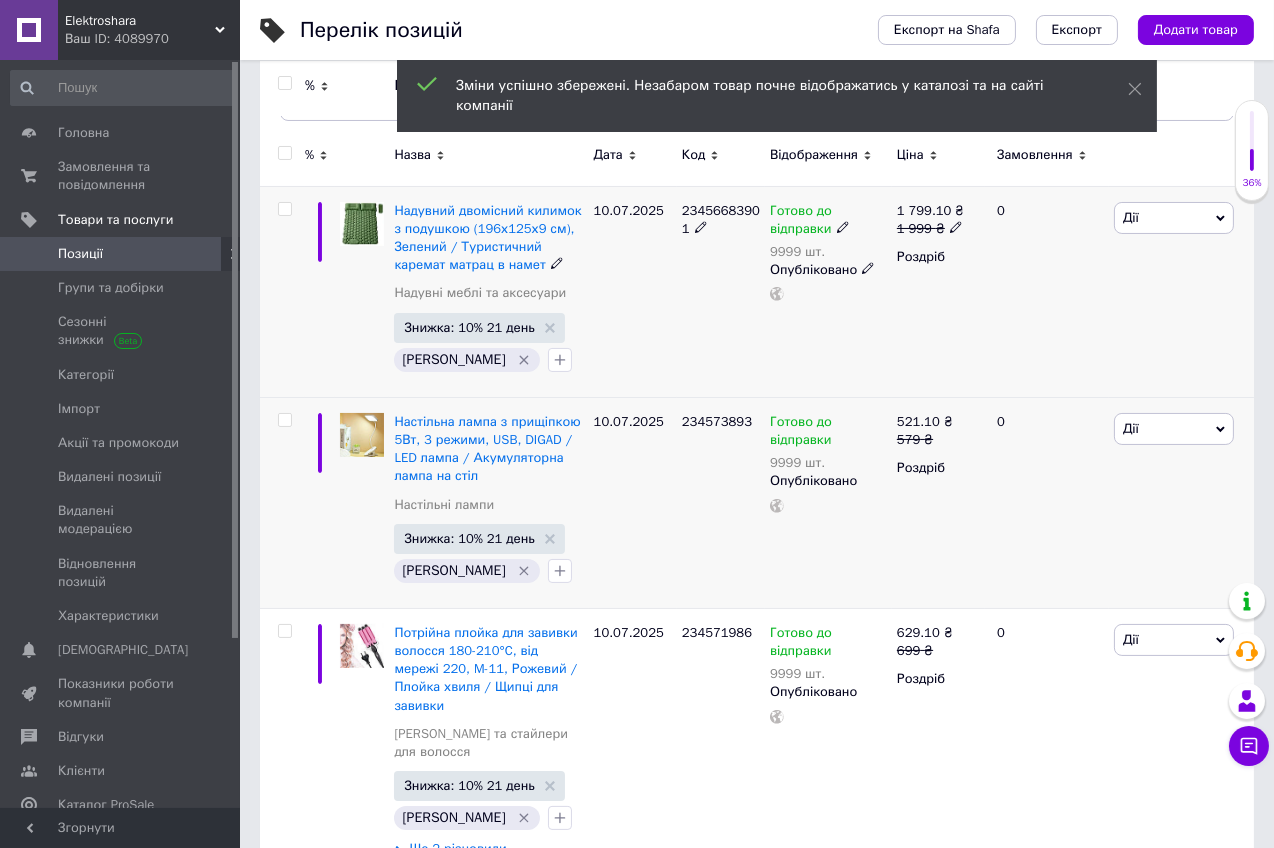 click at bounding box center [284, 209] 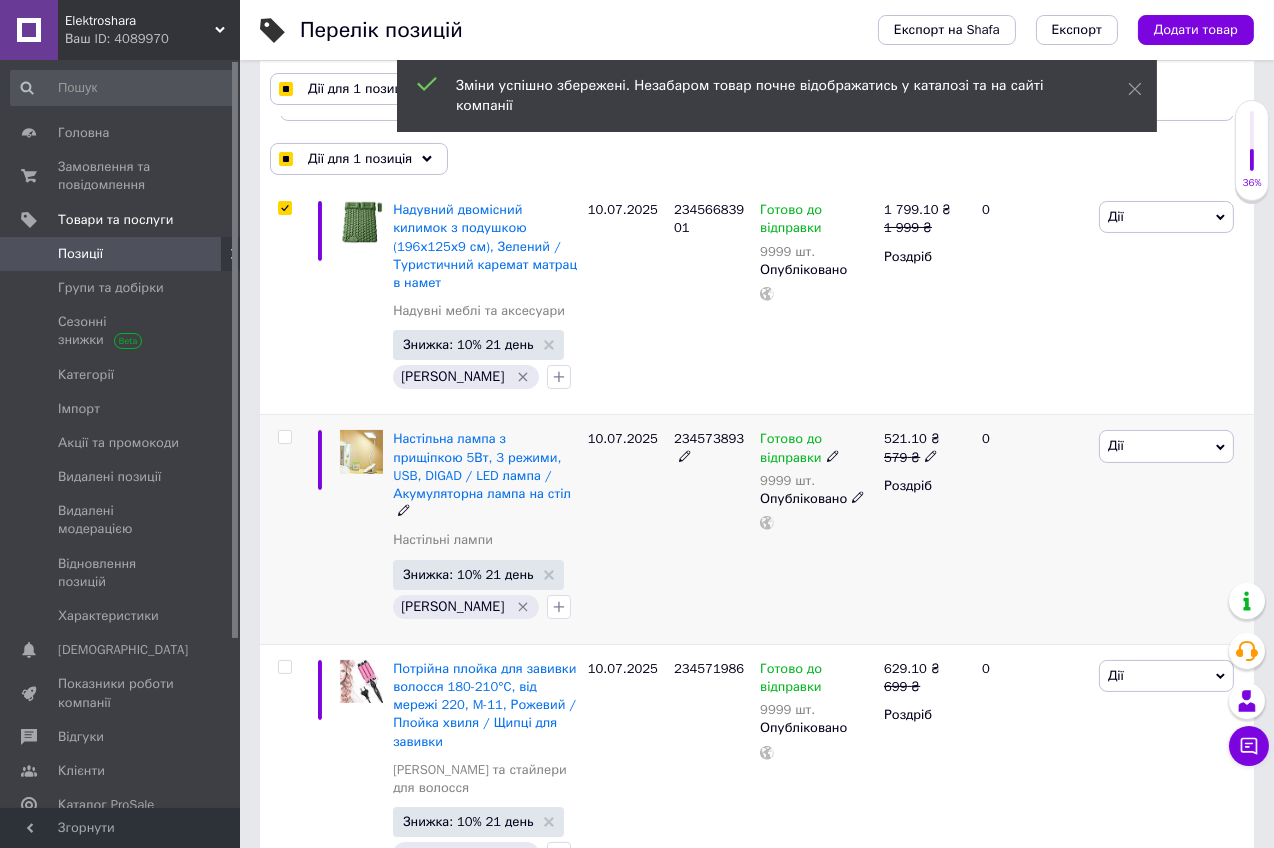 click at bounding box center (284, 437) 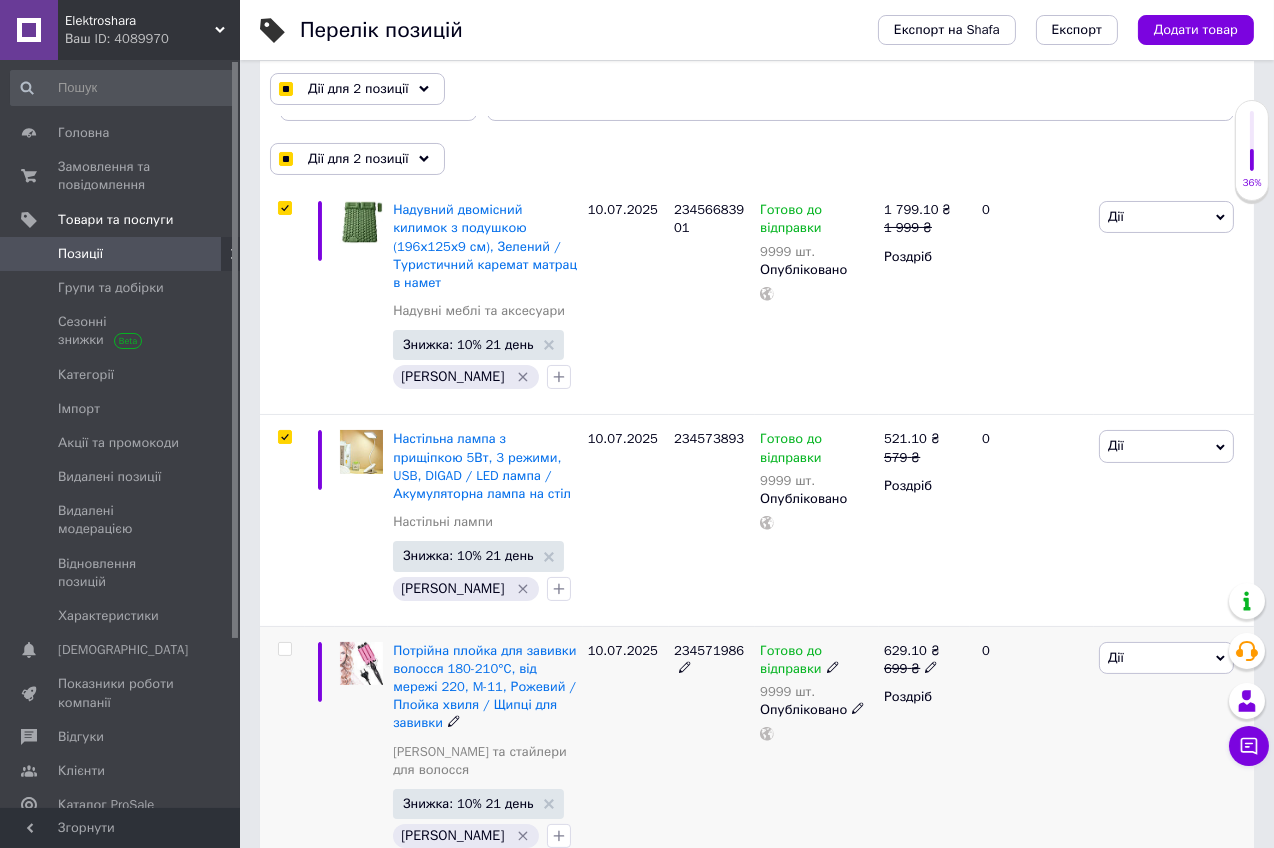 click at bounding box center [284, 649] 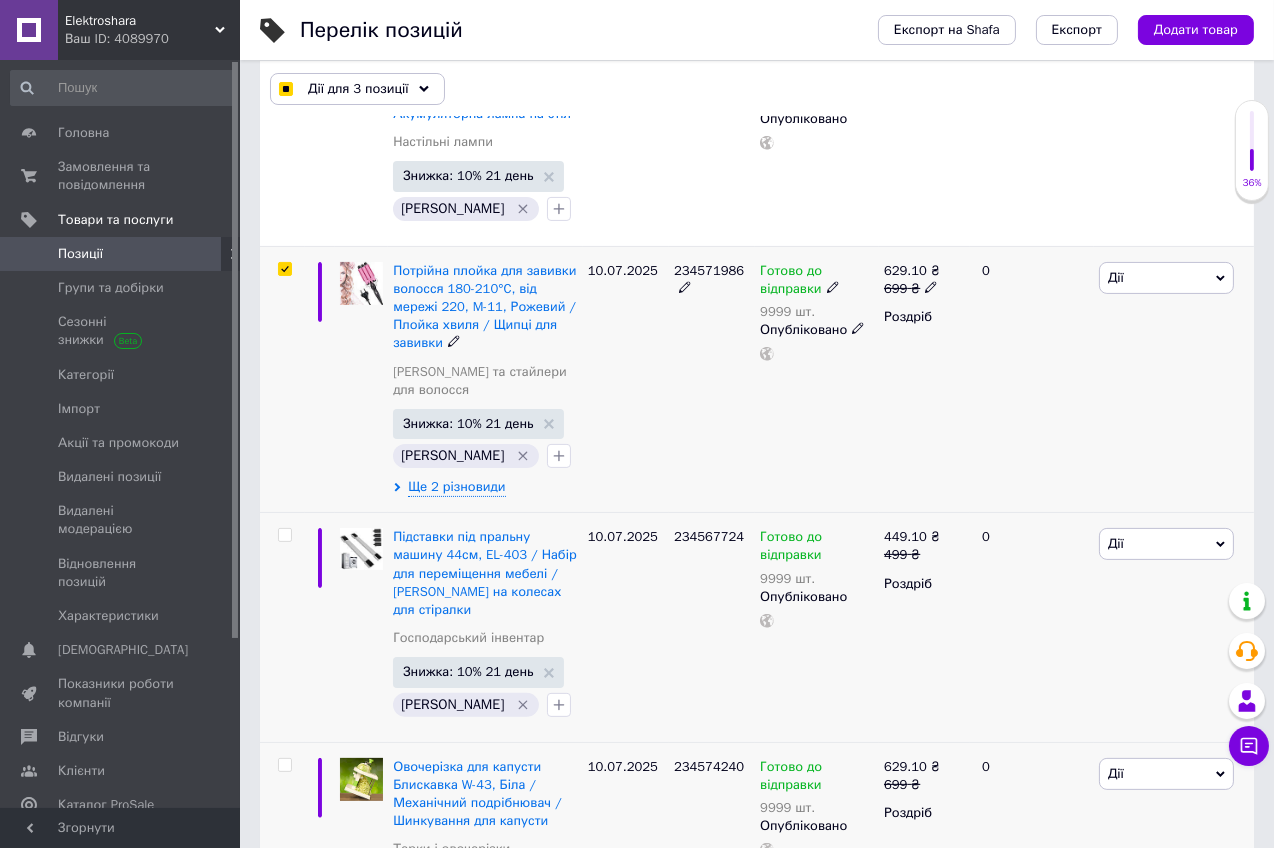 scroll, scrollTop: 675, scrollLeft: 0, axis: vertical 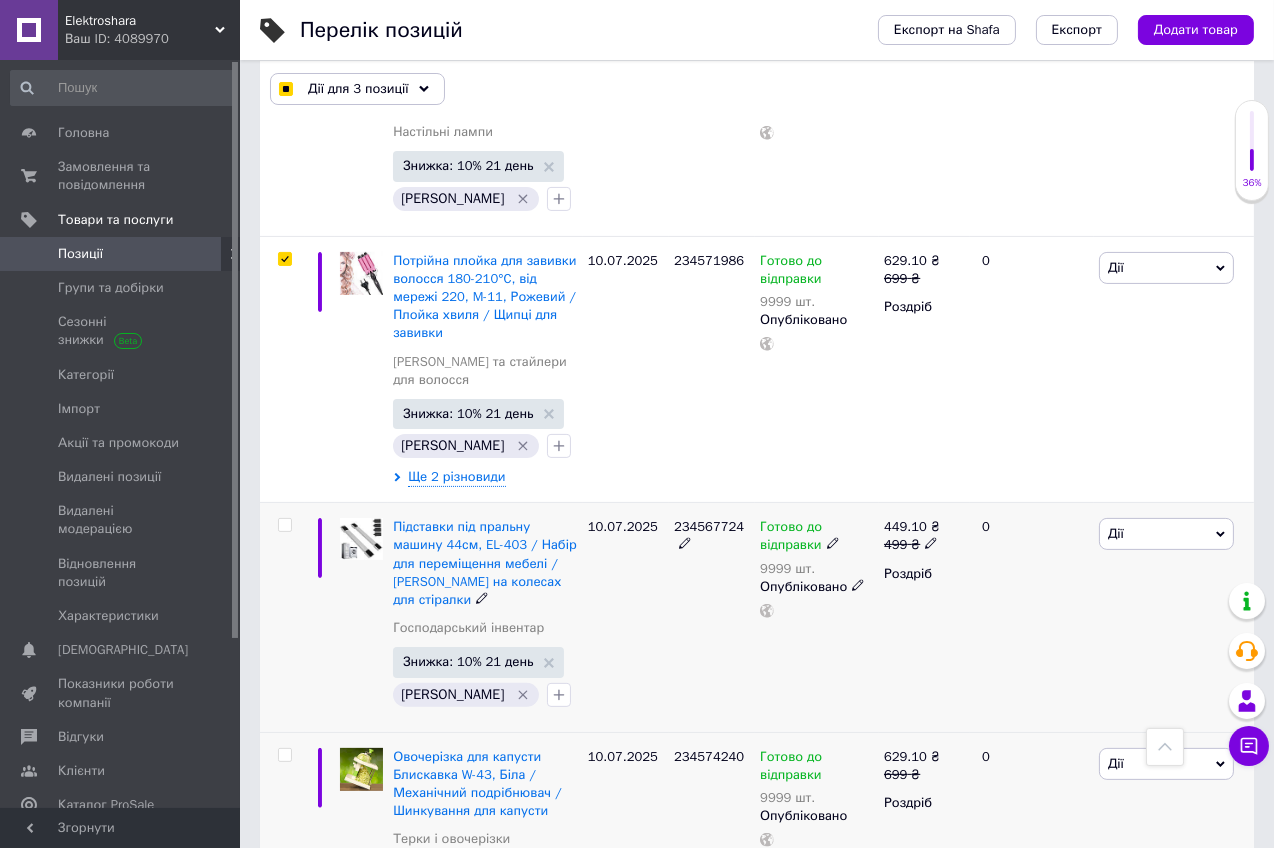 click at bounding box center [284, 525] 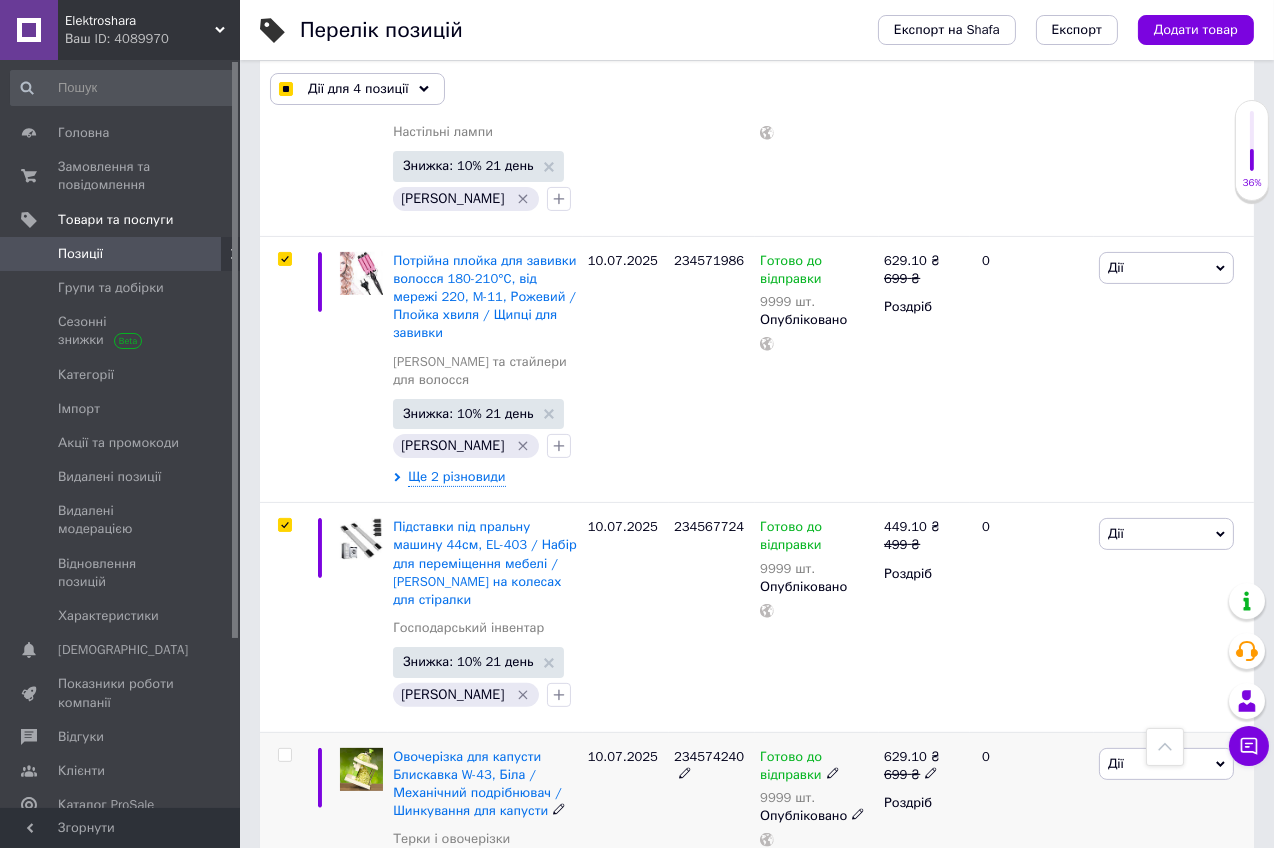 click at bounding box center (284, 755) 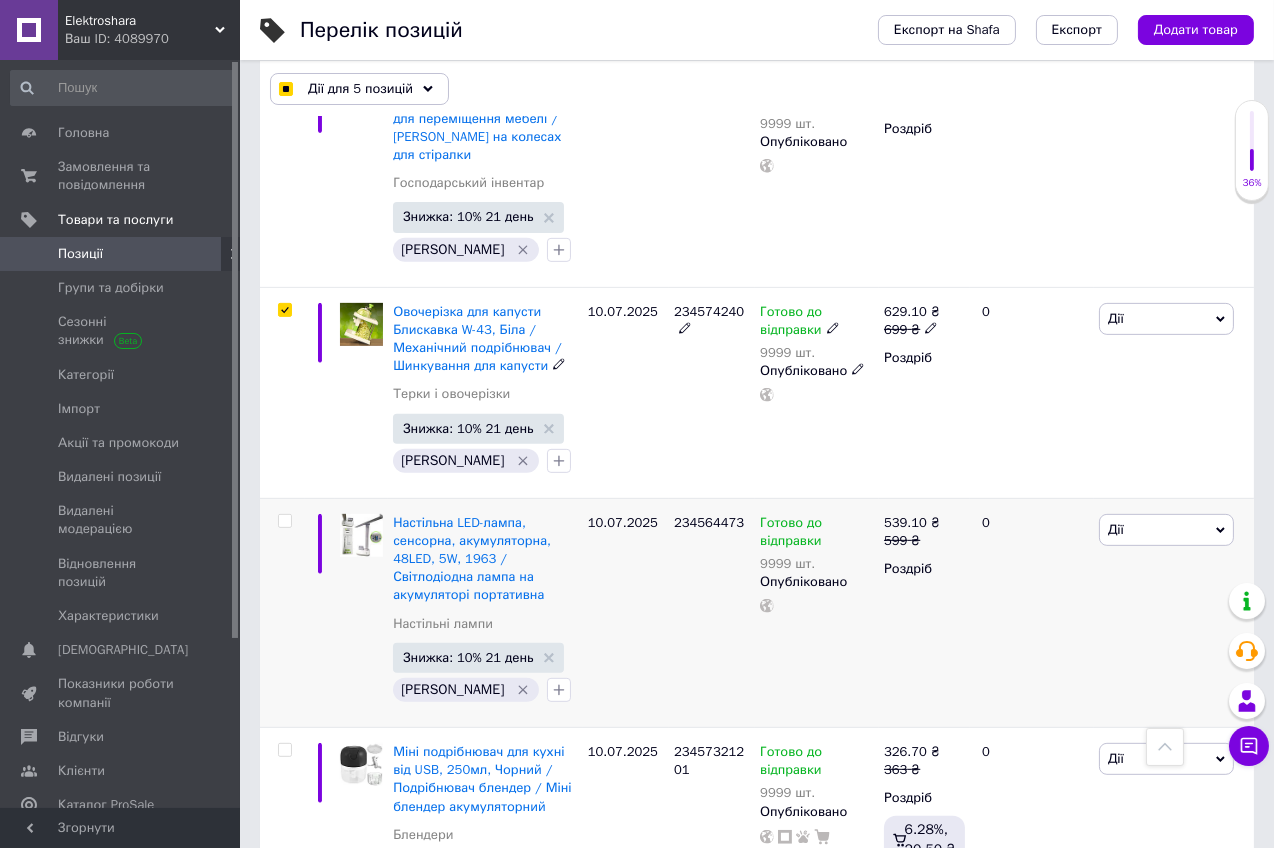 scroll, scrollTop: 1121, scrollLeft: 0, axis: vertical 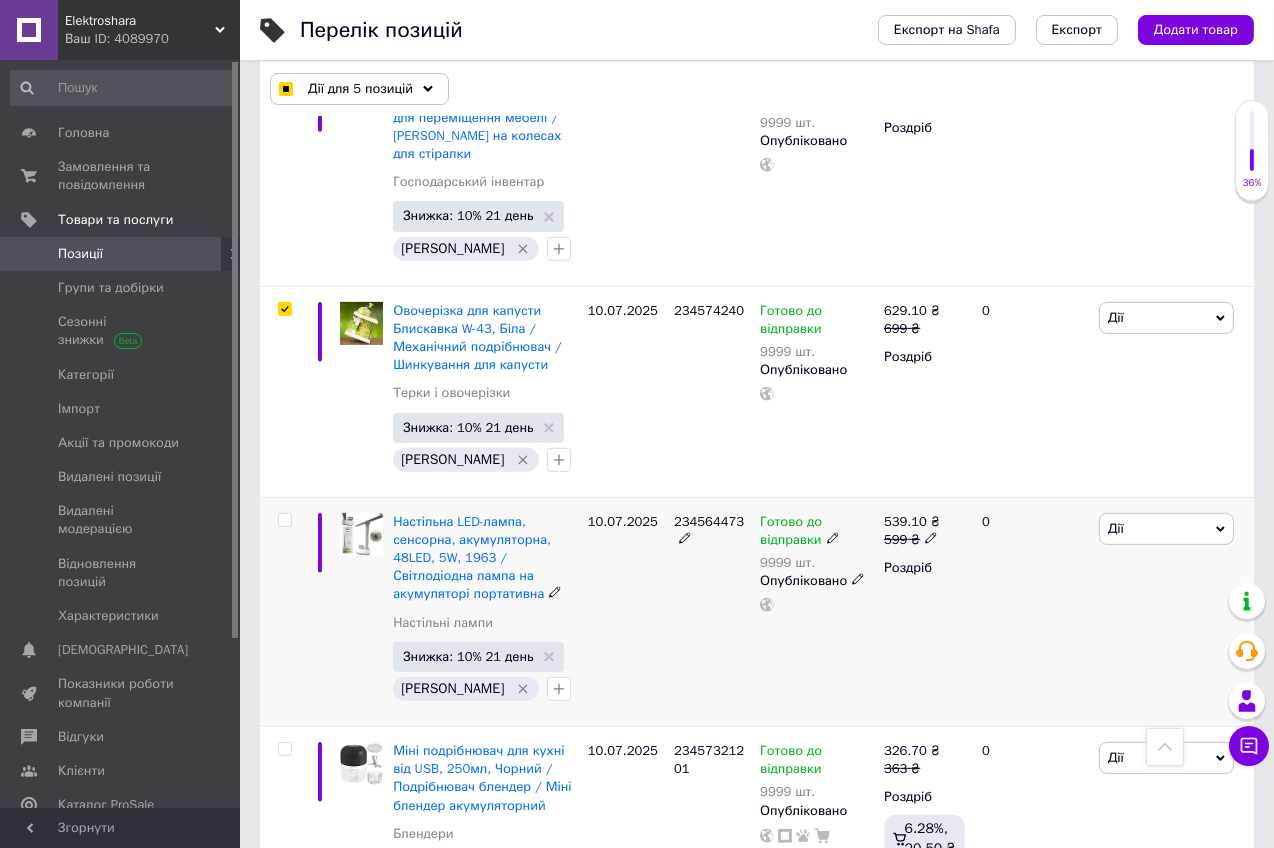 click at bounding box center [284, 520] 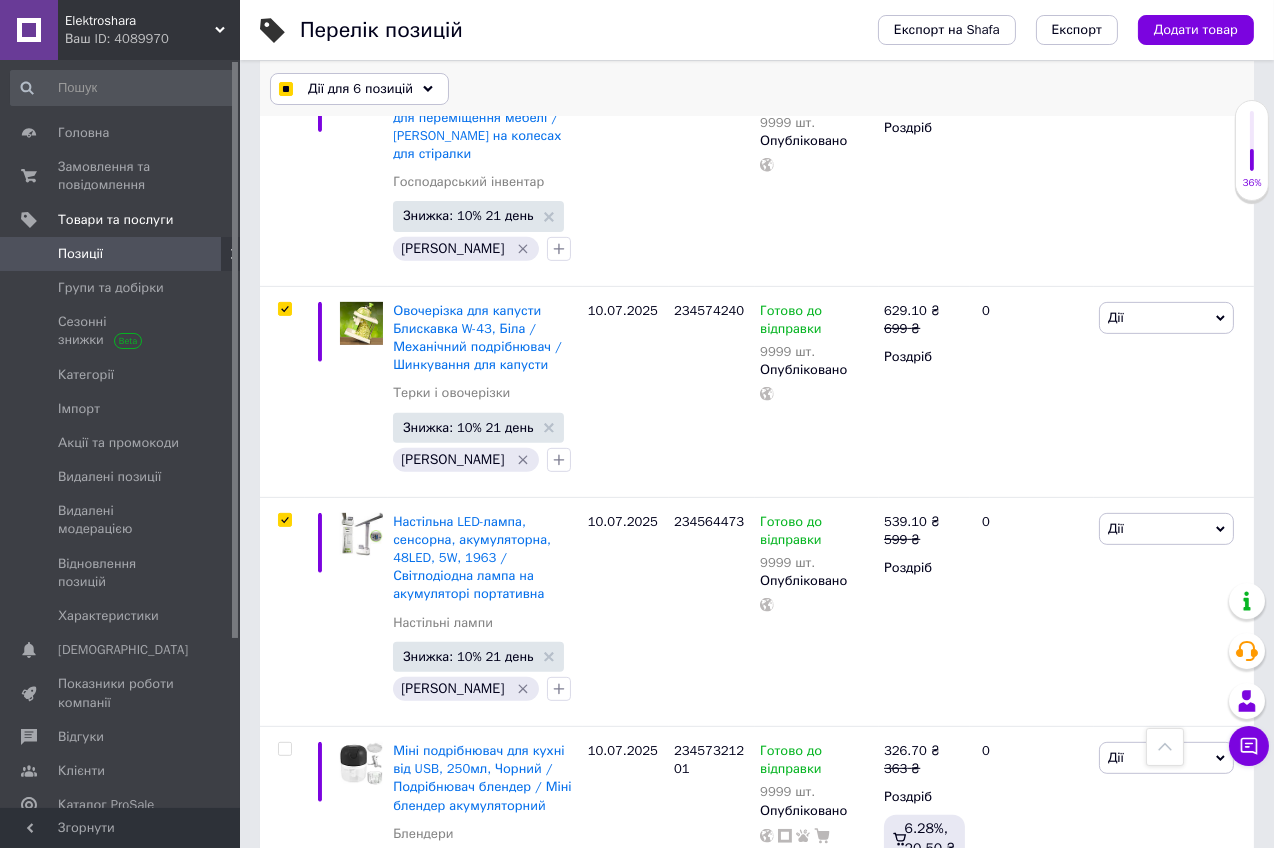 click 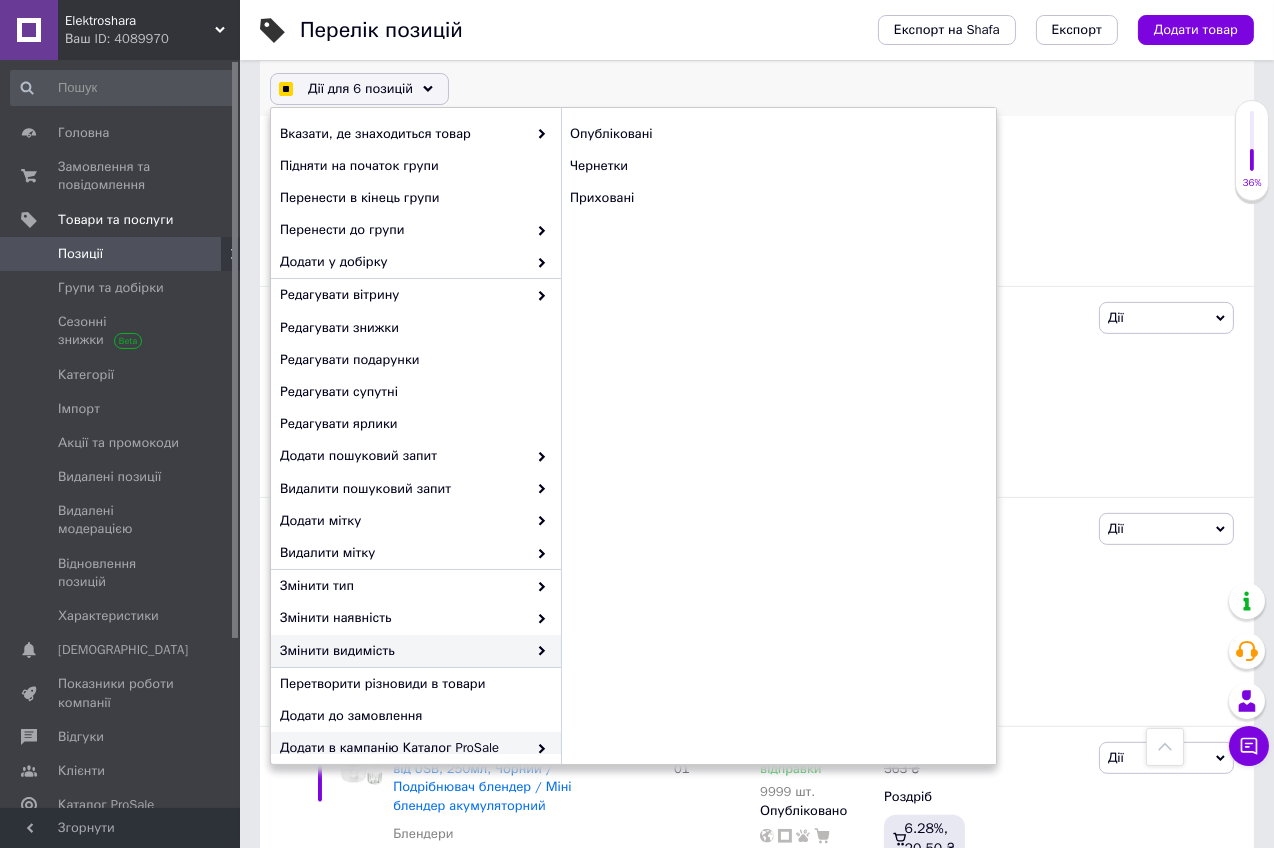 click 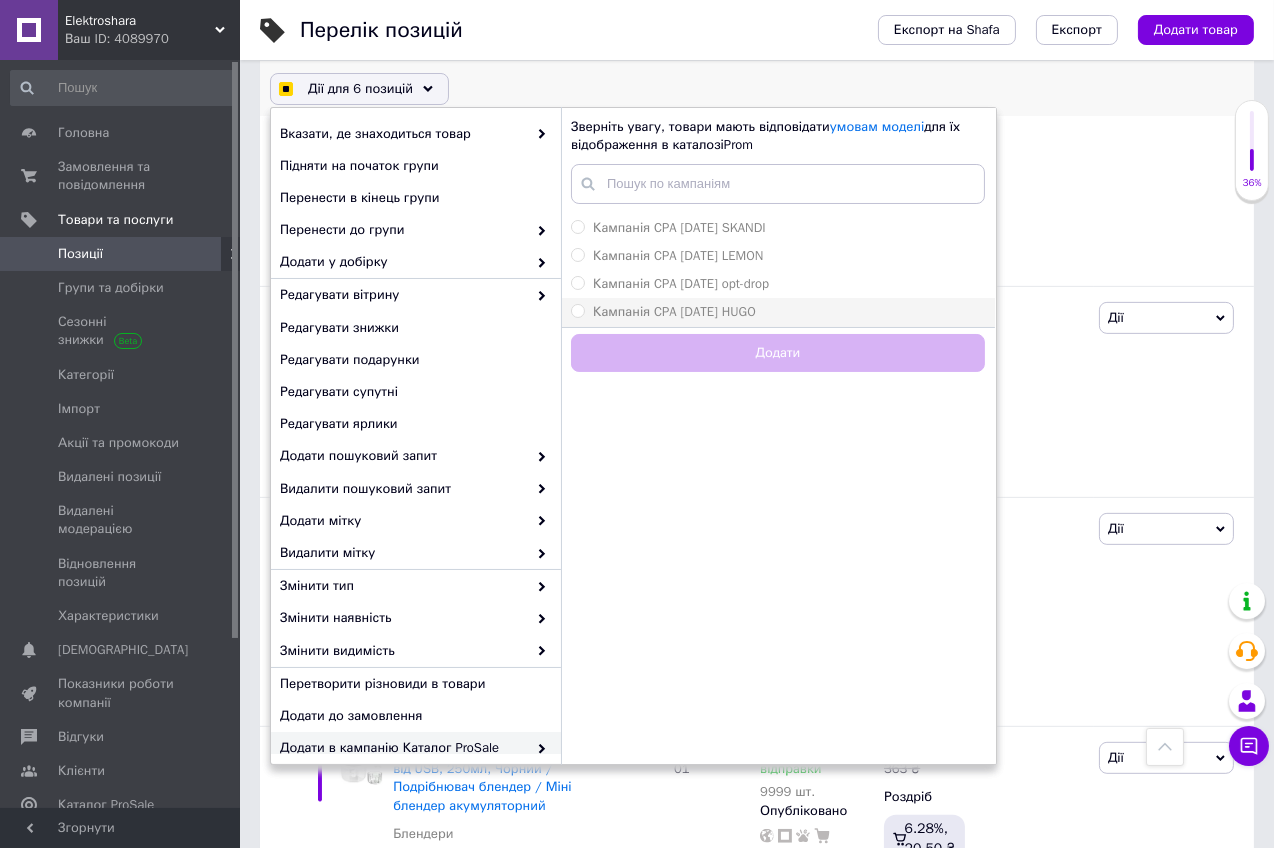 click on "Кампанія CPA 23.06.2025 HUGO" at bounding box center [577, 310] 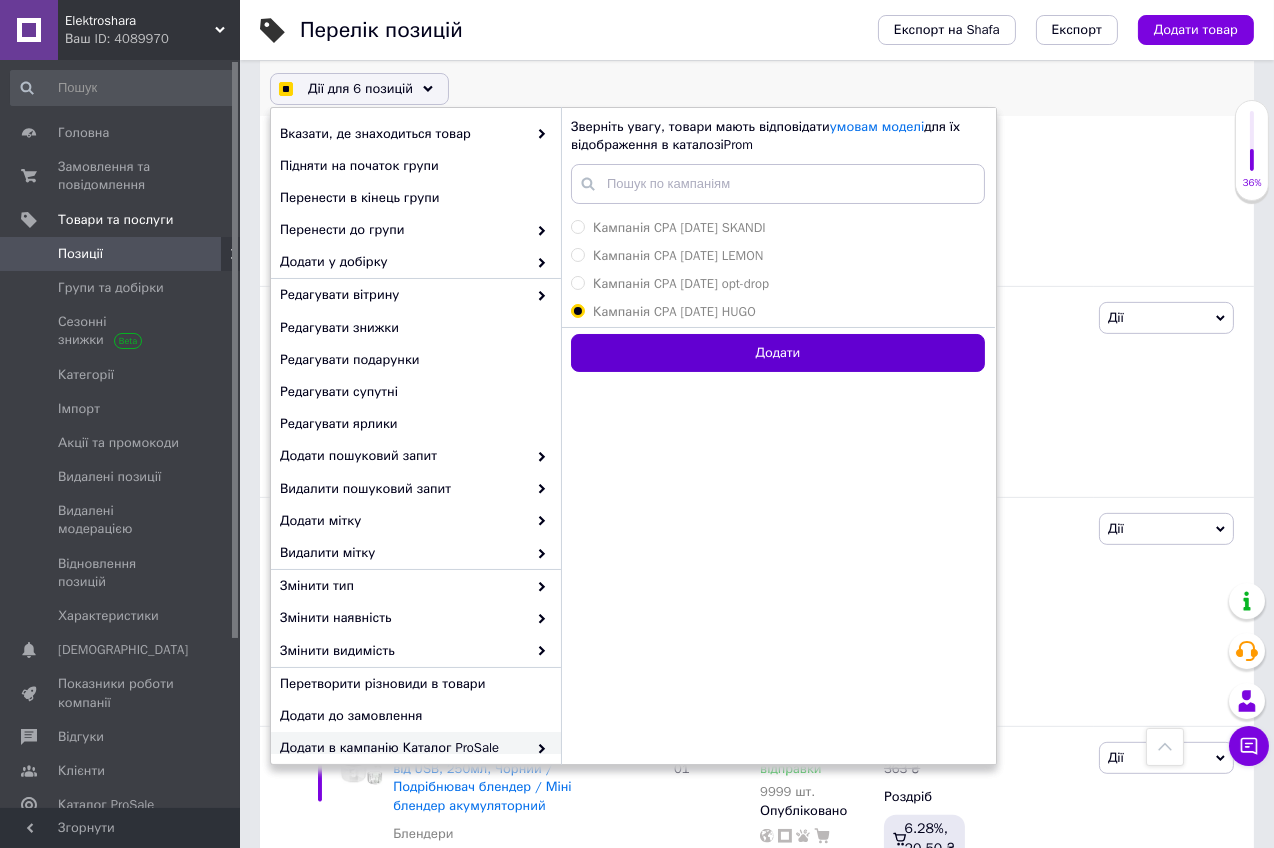 click on "Додати" at bounding box center [778, 353] 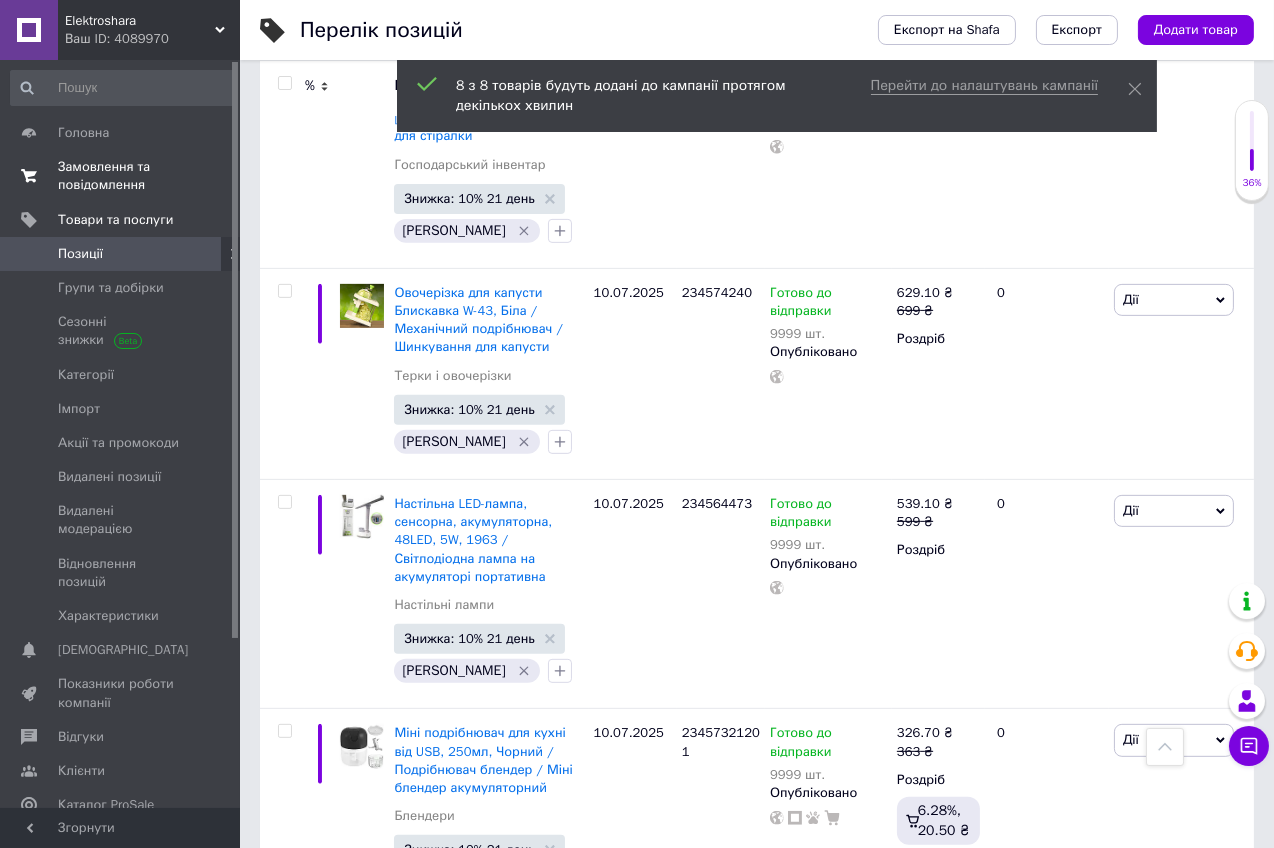 click on "Замовлення та повідомлення" at bounding box center [121, 176] 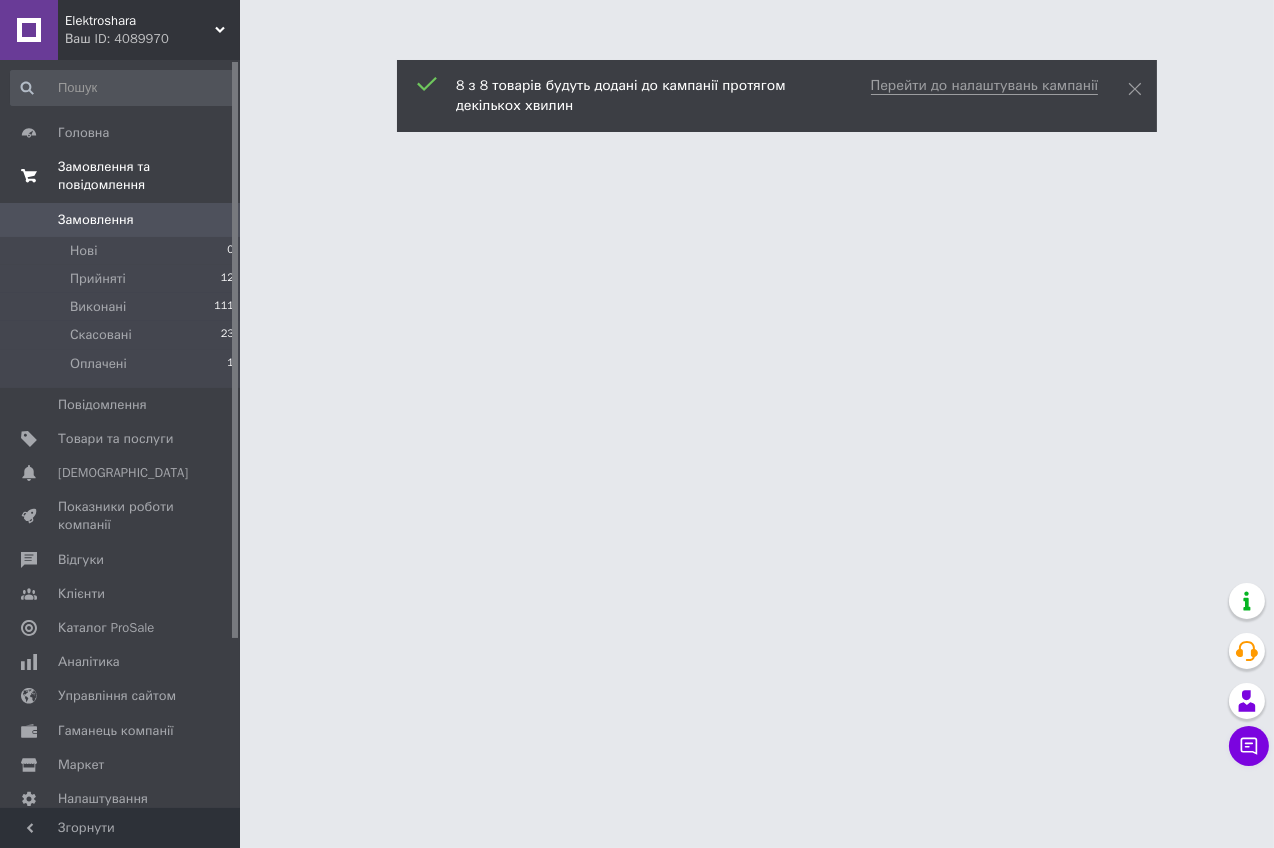 scroll, scrollTop: 0, scrollLeft: 0, axis: both 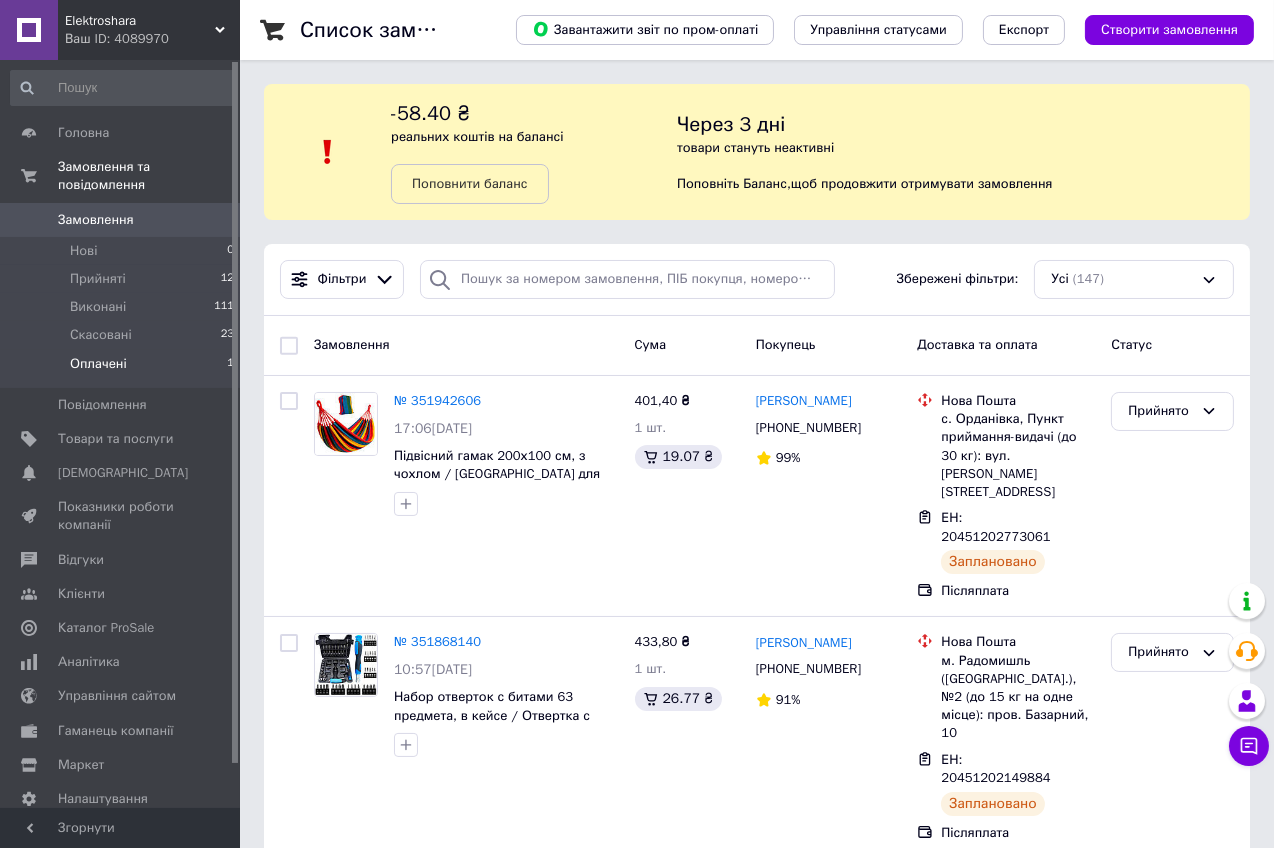 click on "Оплачені" at bounding box center [98, 364] 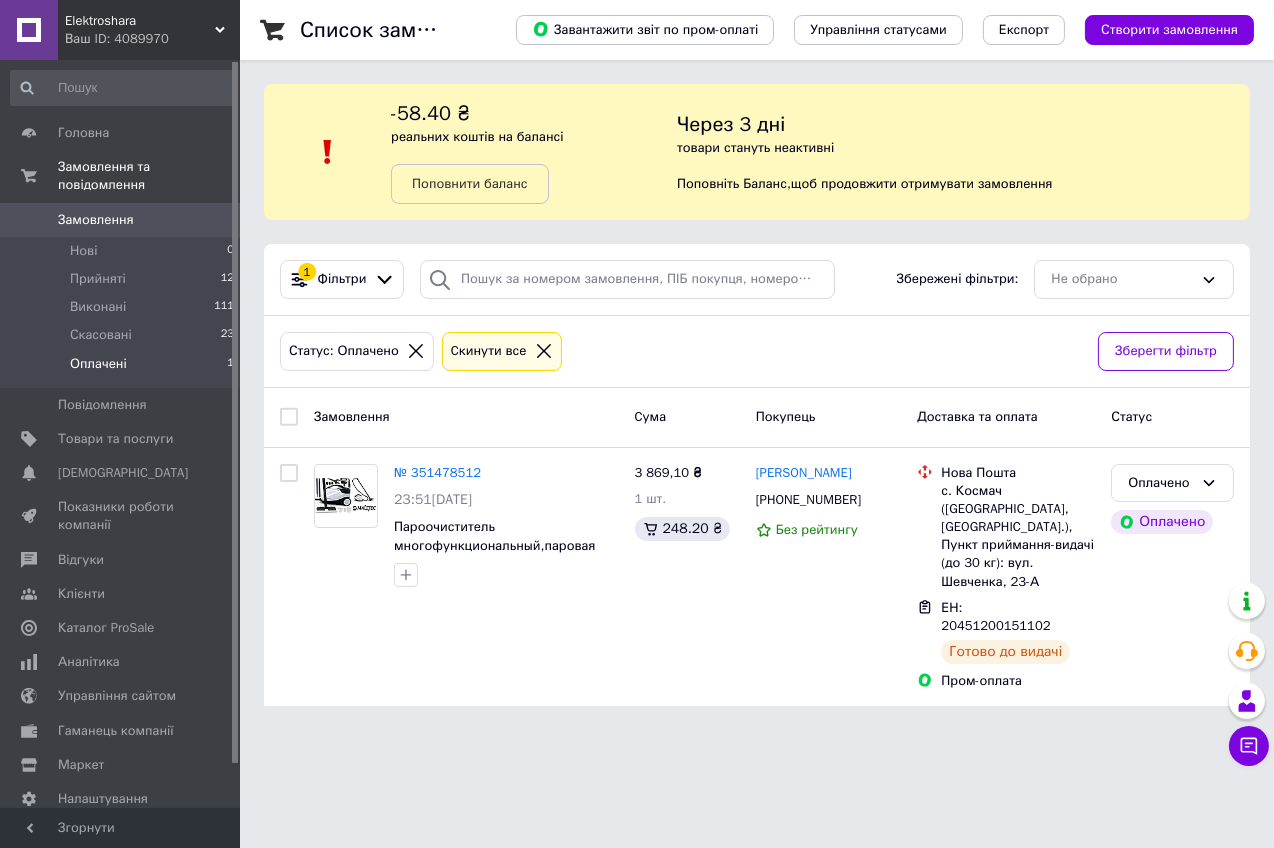 click 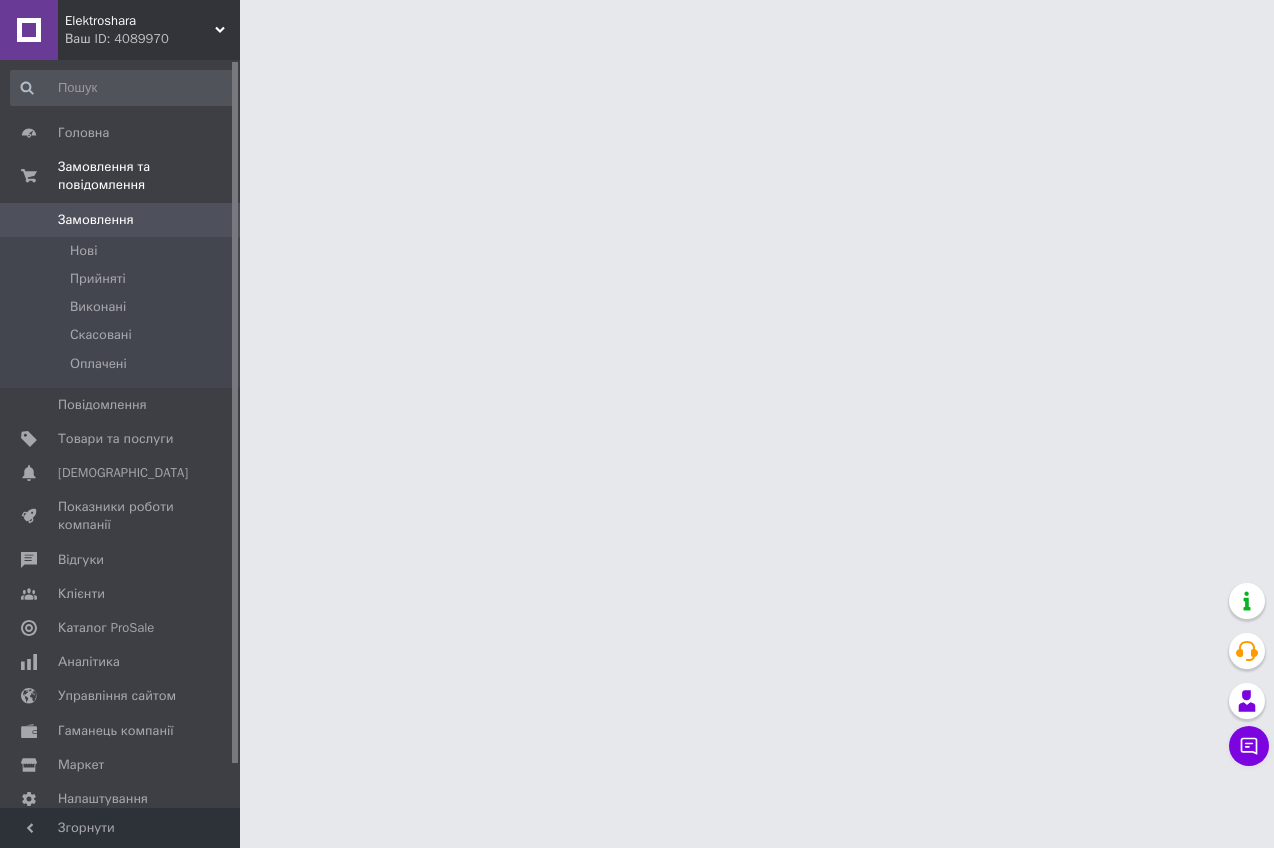 scroll, scrollTop: 0, scrollLeft: 0, axis: both 